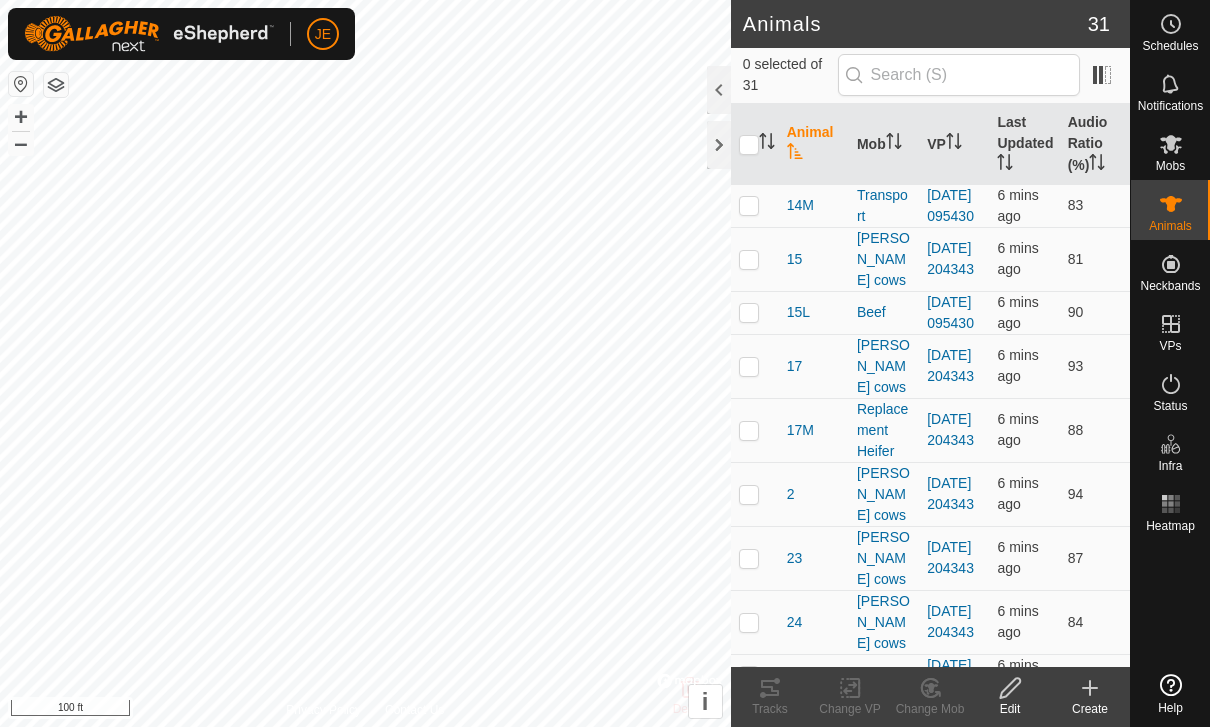 scroll, scrollTop: 0, scrollLeft: 0, axis: both 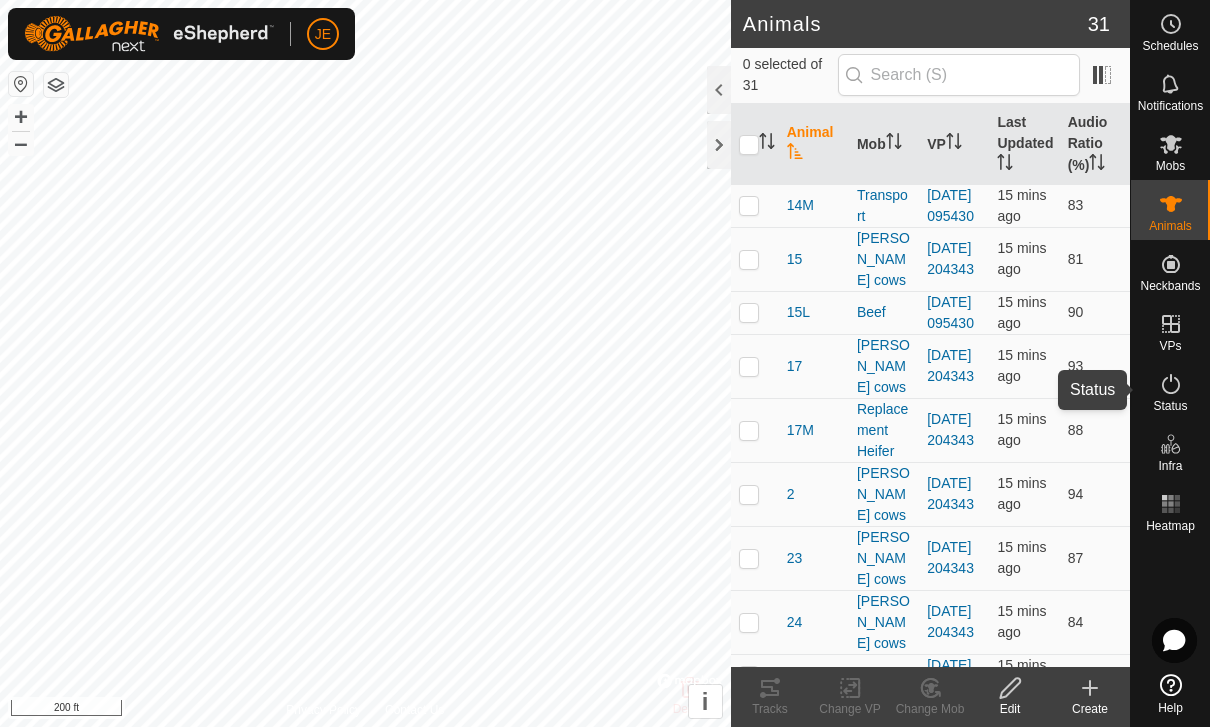 click 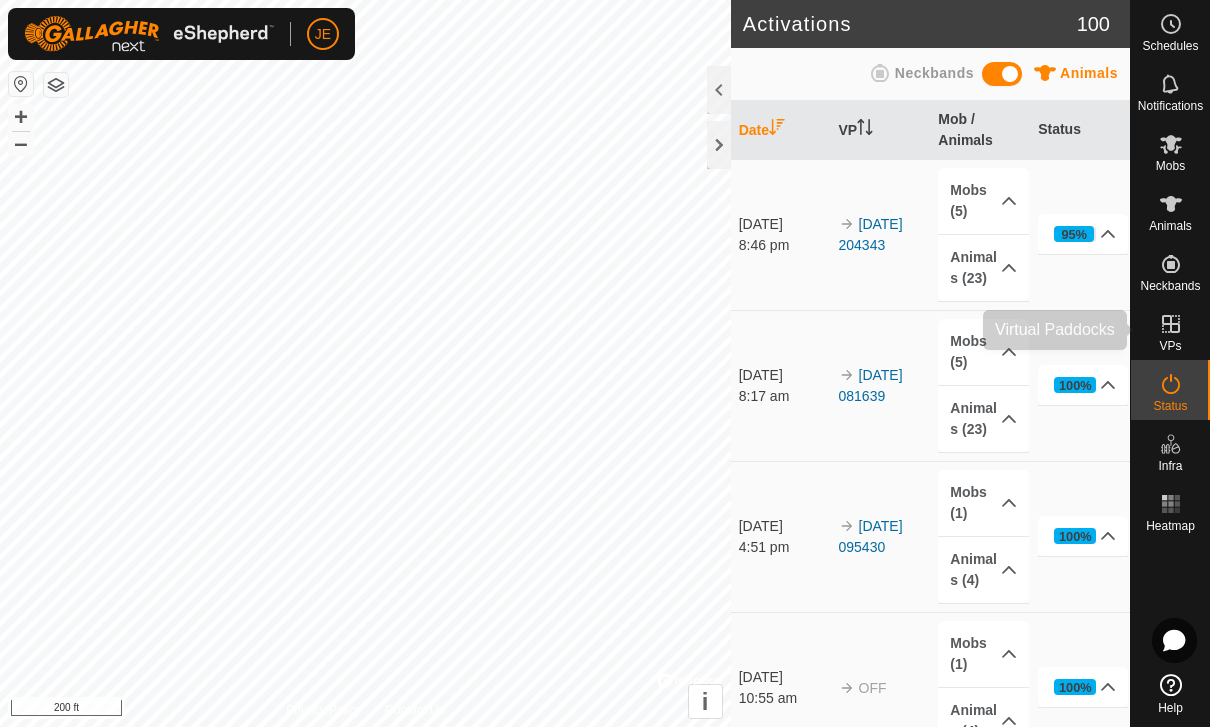 click 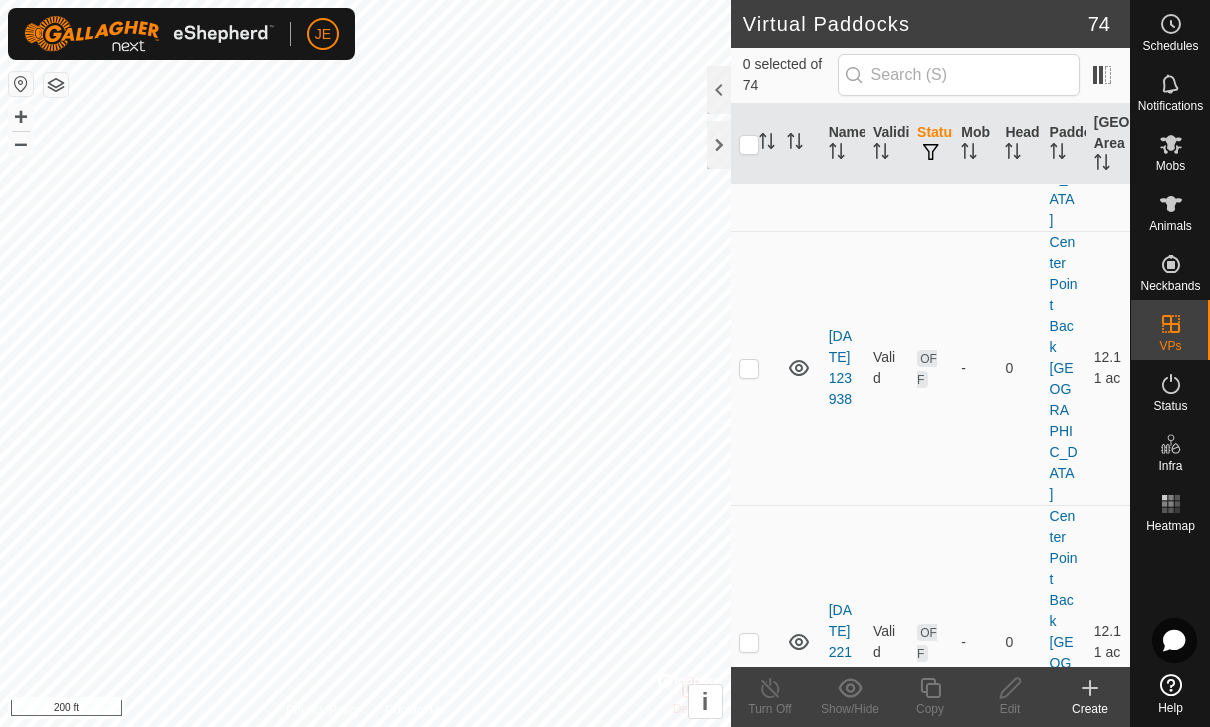 scroll, scrollTop: 8710, scrollLeft: 0, axis: vertical 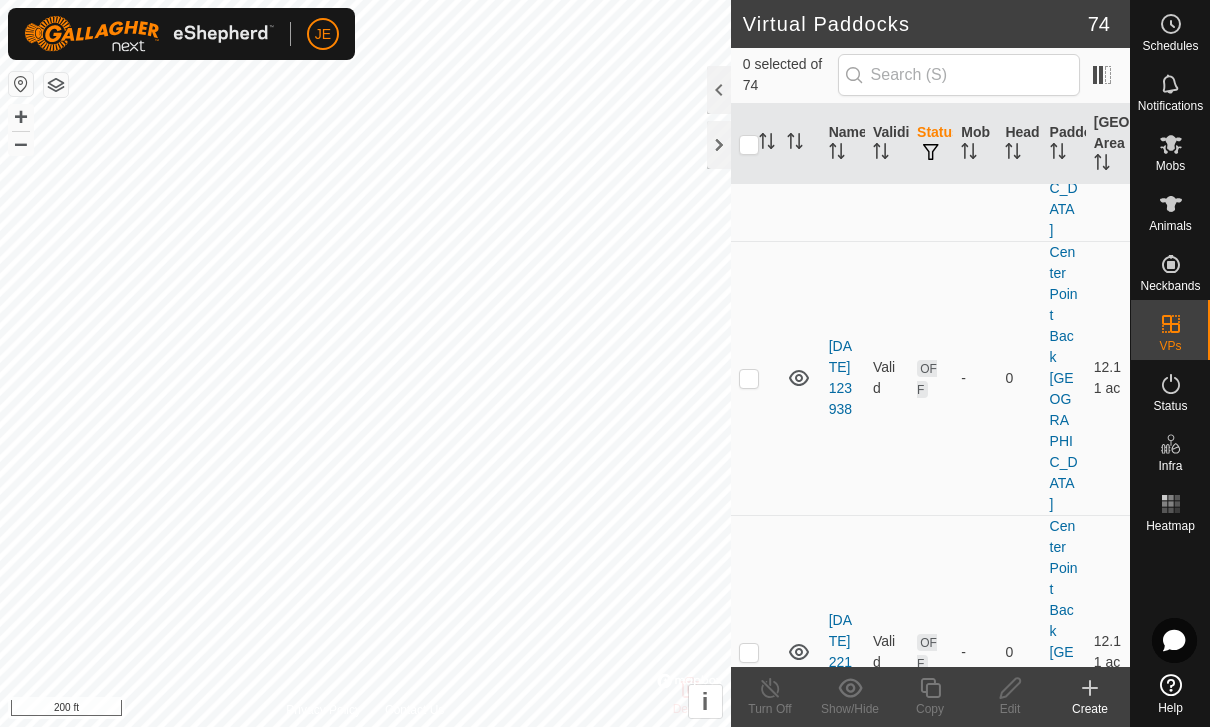click at bounding box center [749, 1052] 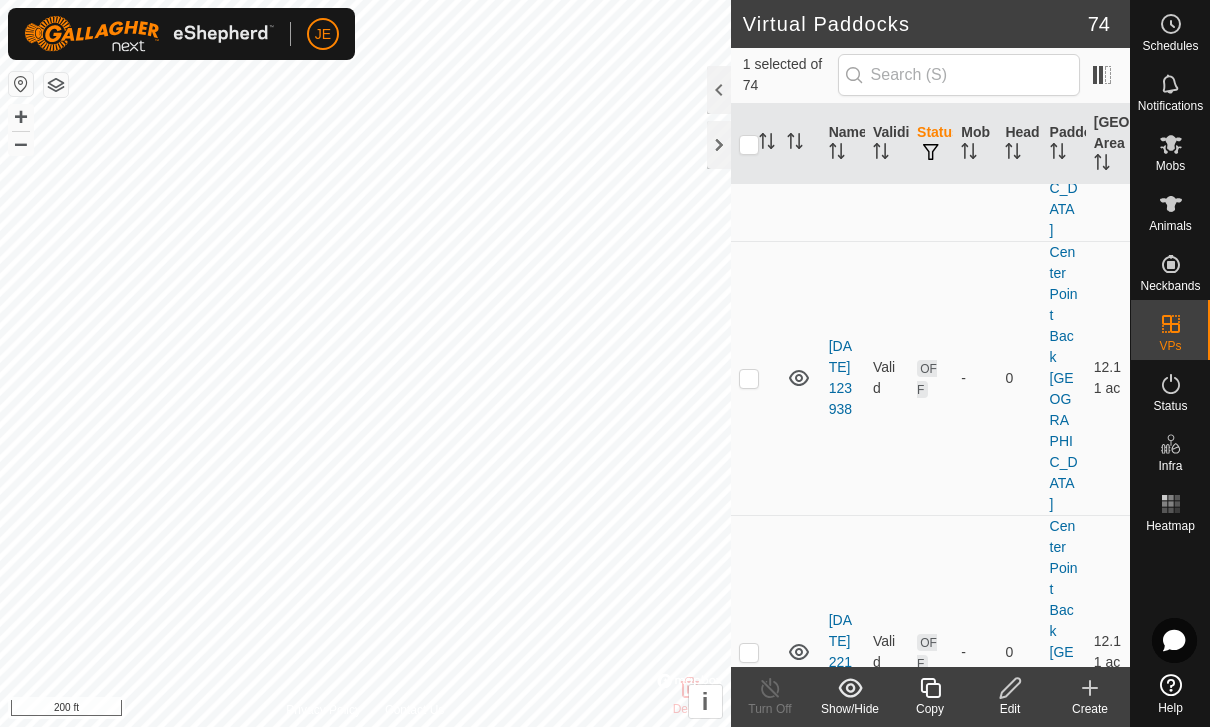 click at bounding box center (749, 1052) 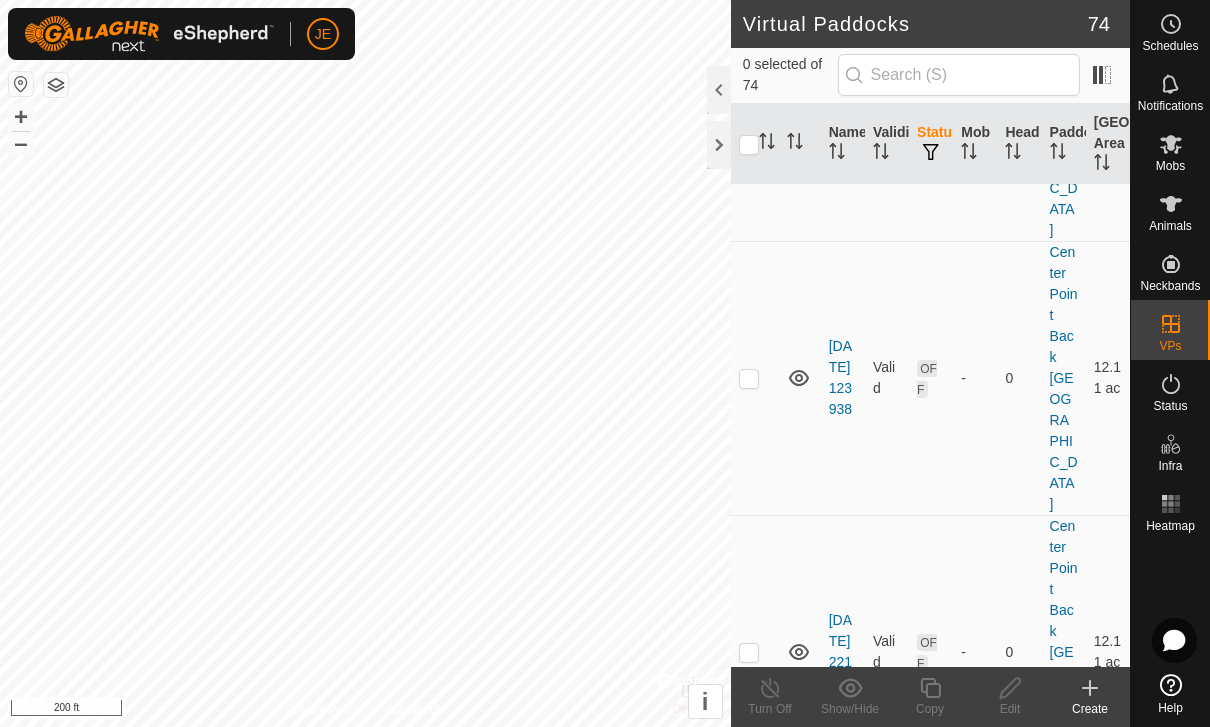click at bounding box center (749, 904) 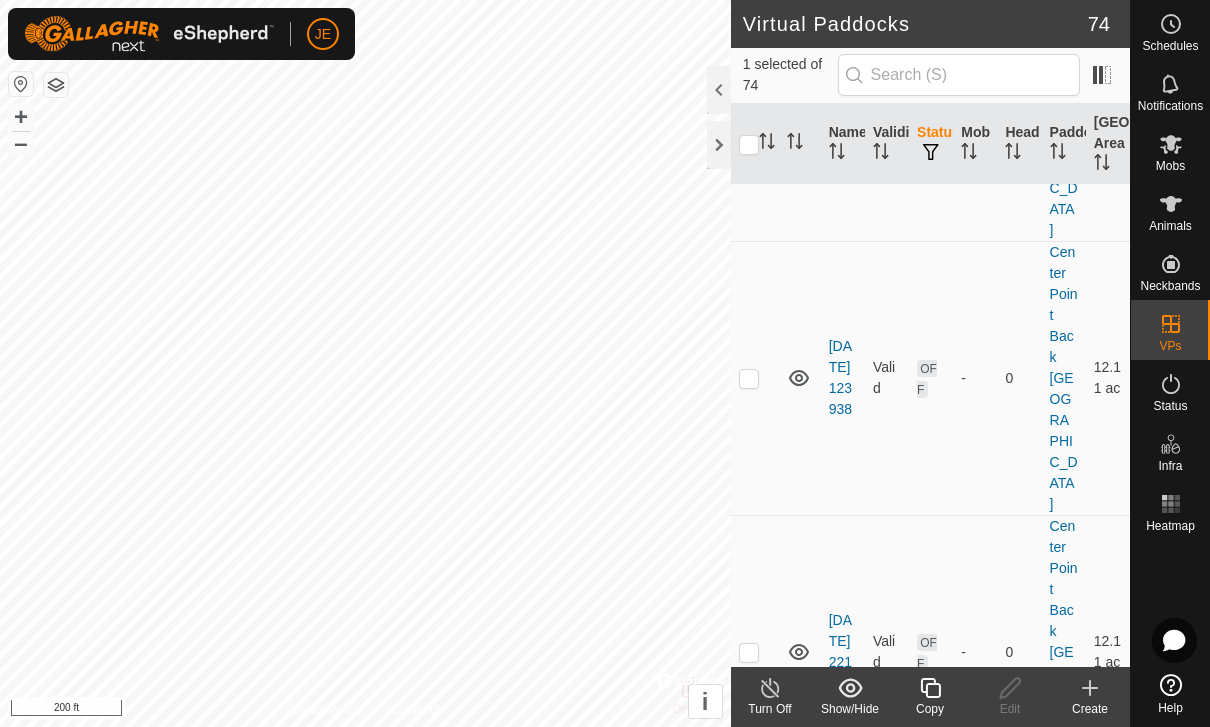 click at bounding box center (749, 904) 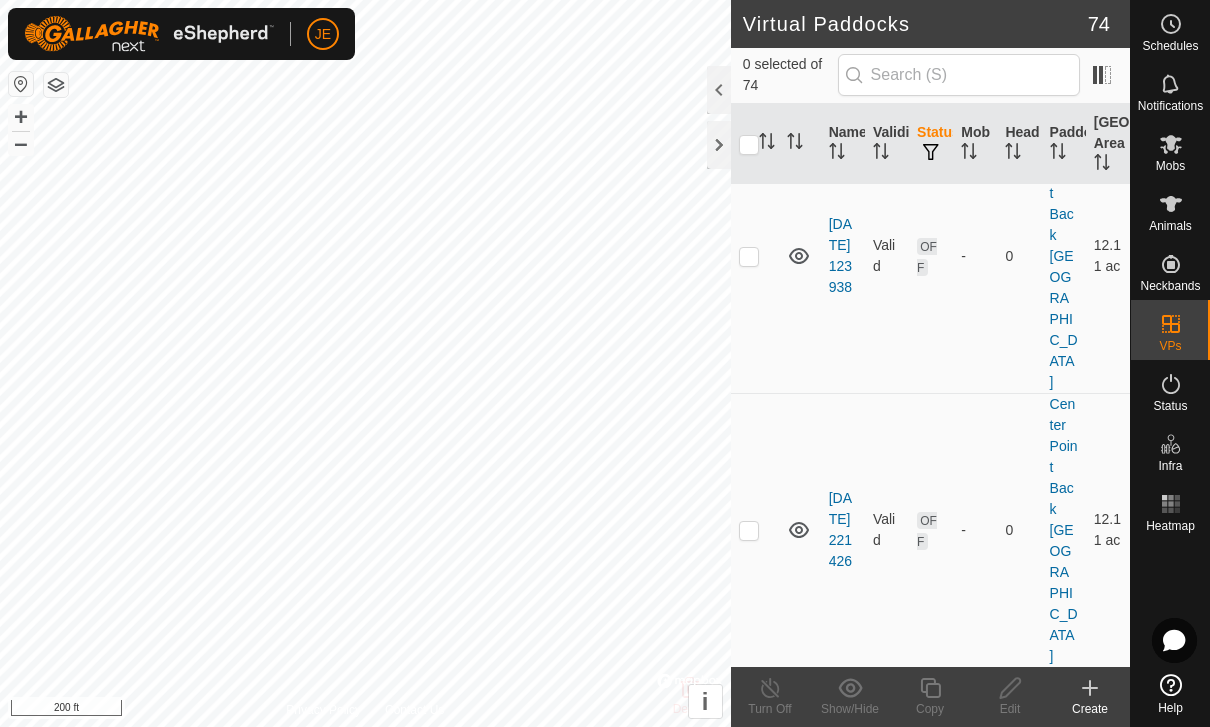 scroll, scrollTop: 8834, scrollLeft: 0, axis: vertical 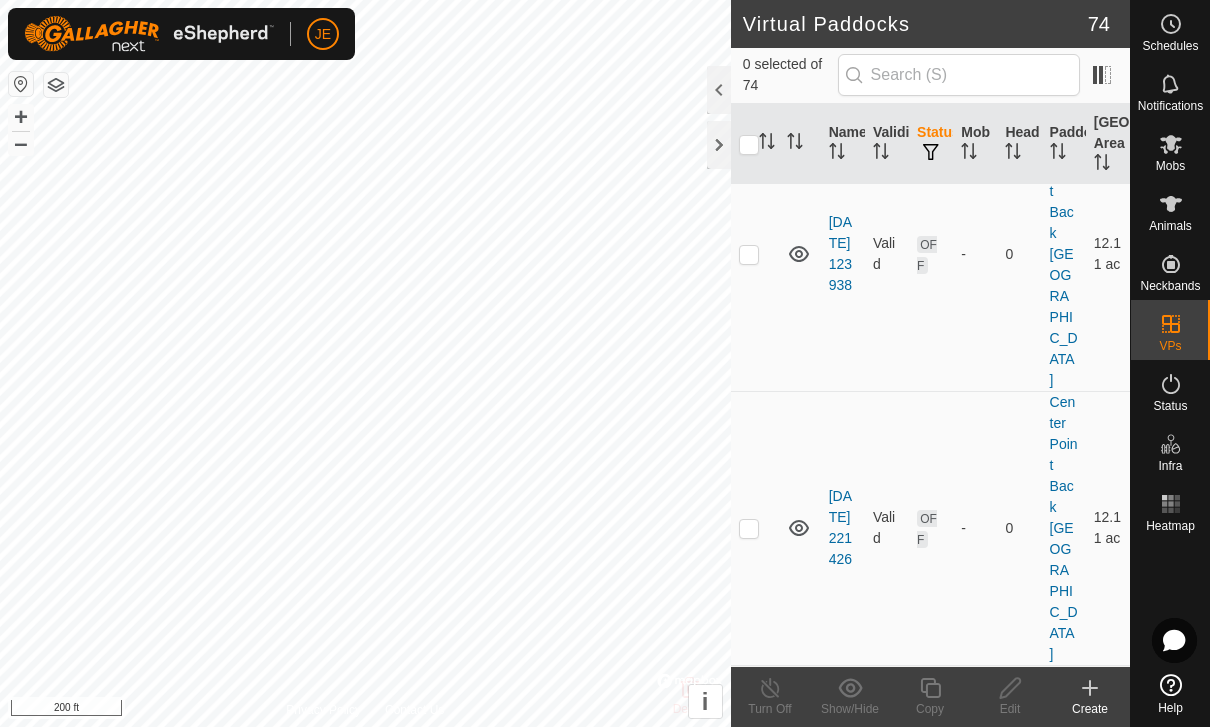 click at bounding box center (749, 1076) 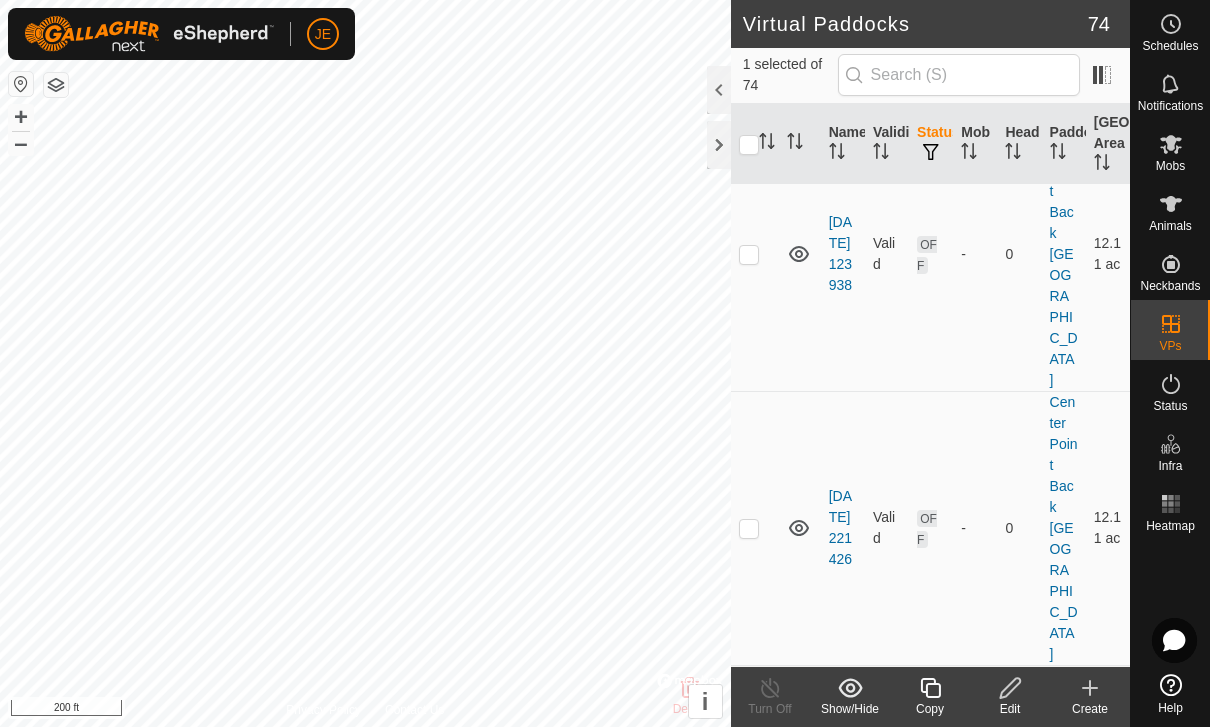 click at bounding box center [749, 1076] 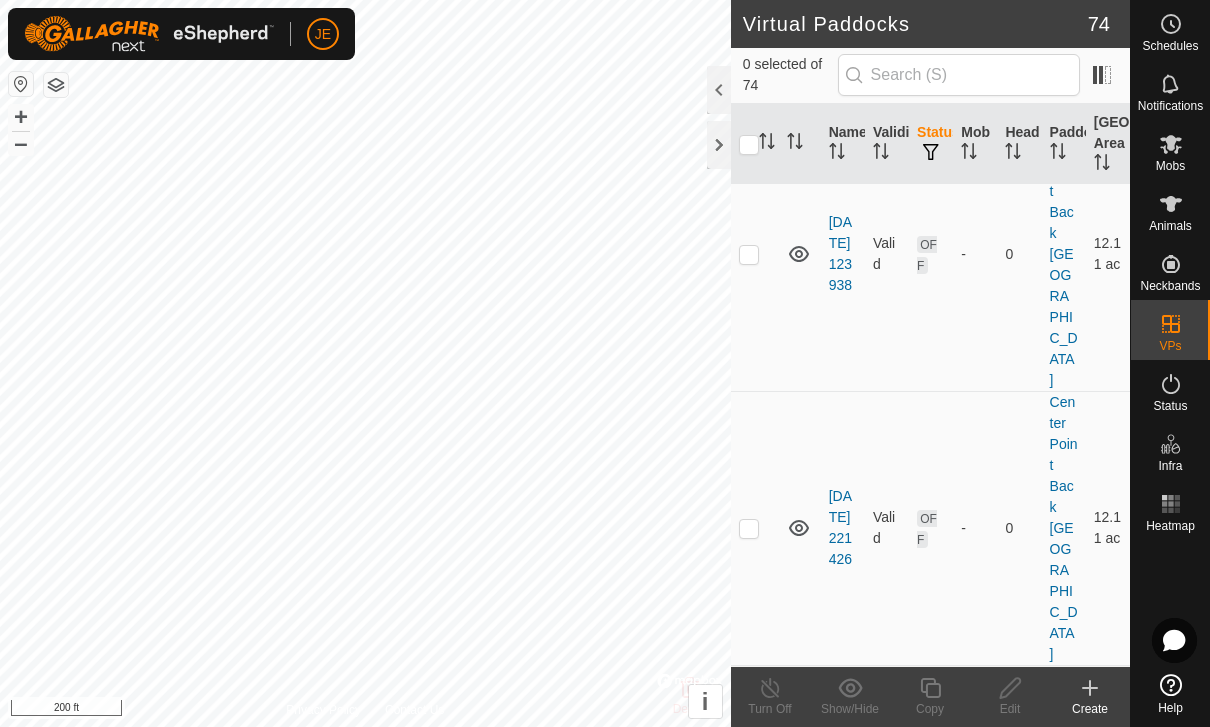 click at bounding box center [749, 1224] 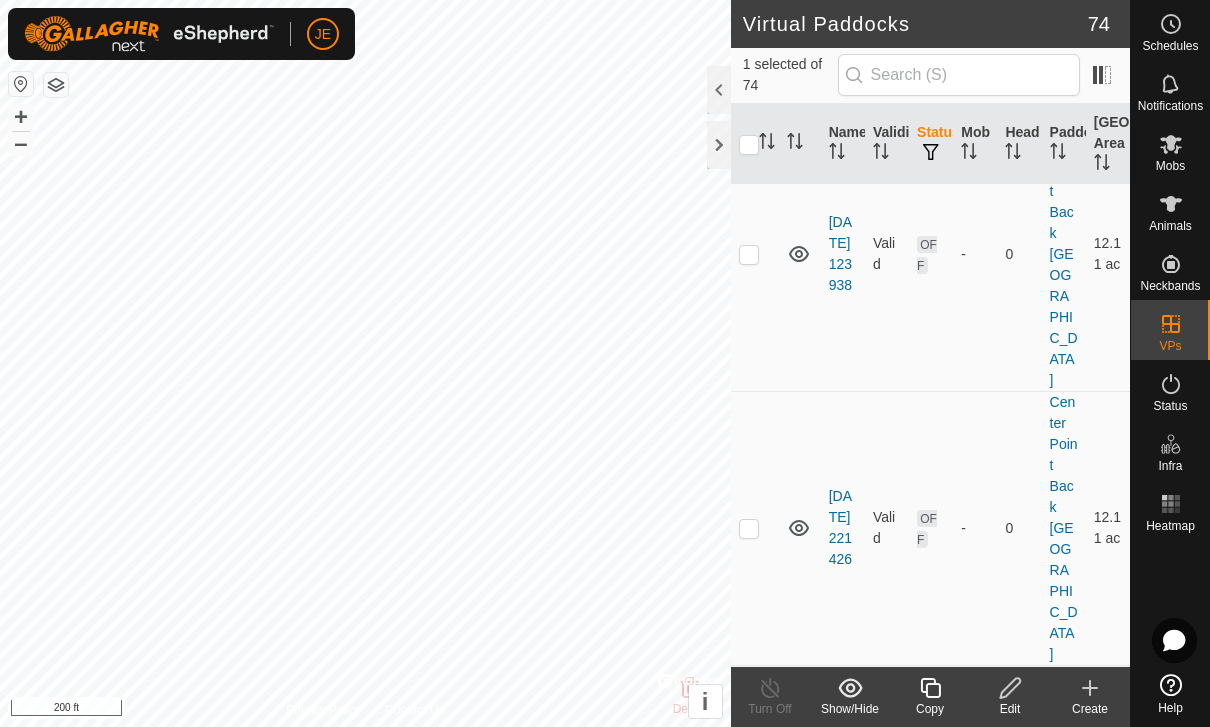 click at bounding box center [749, 1224] 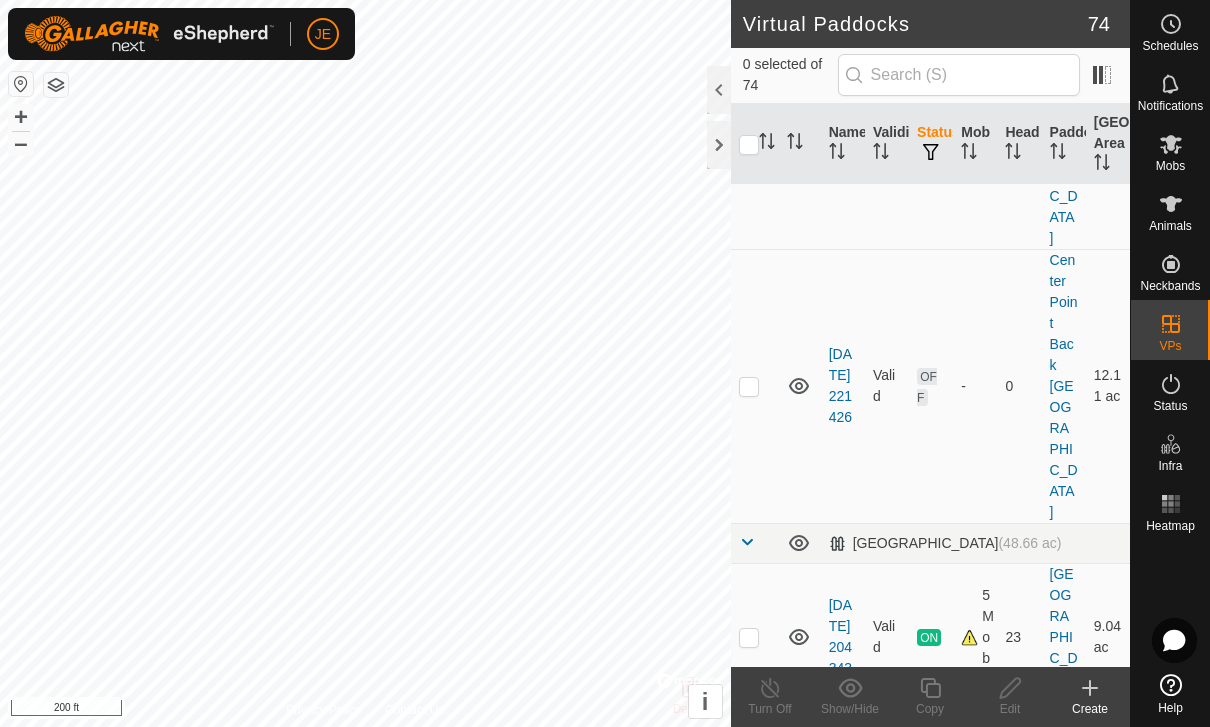 scroll, scrollTop: 8976, scrollLeft: 0, axis: vertical 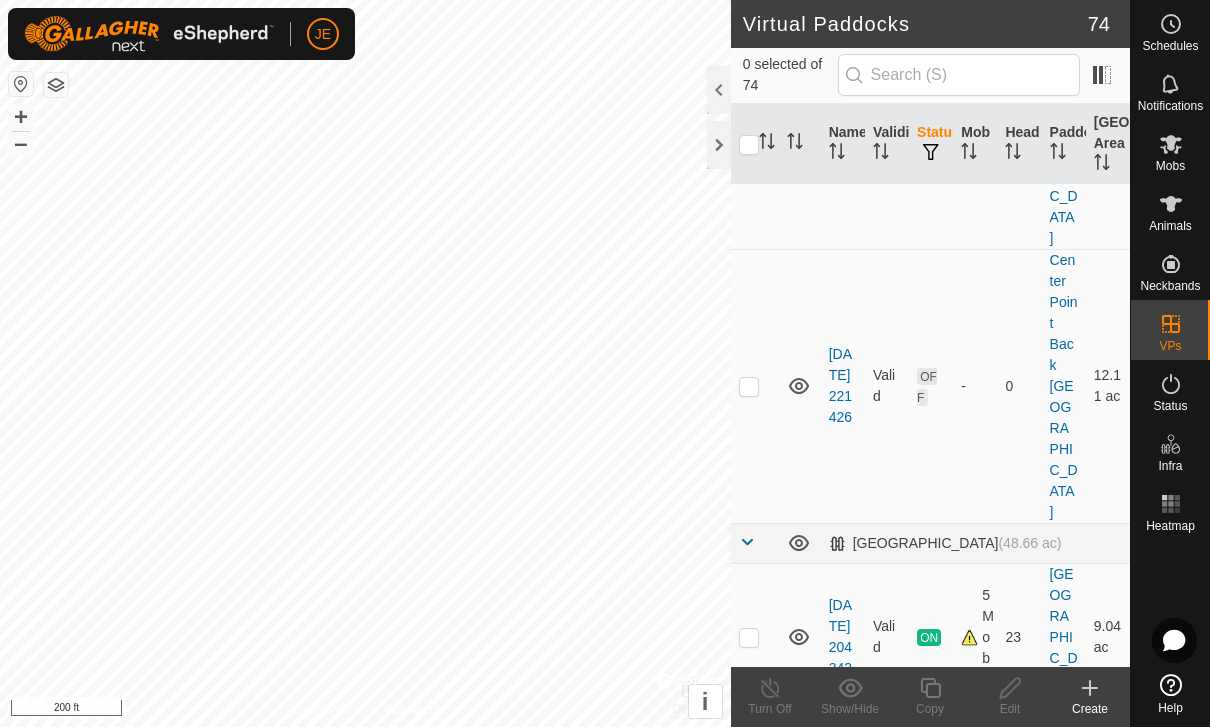 click at bounding box center [749, 1230] 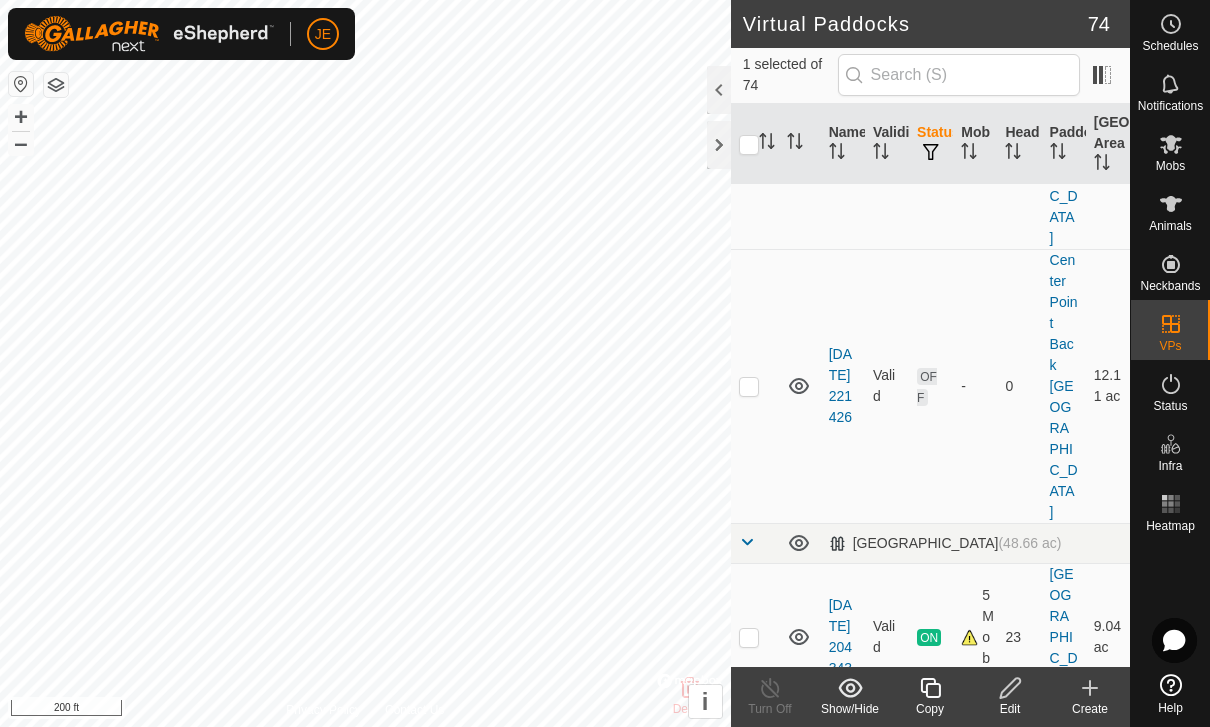 click at bounding box center (749, 1230) 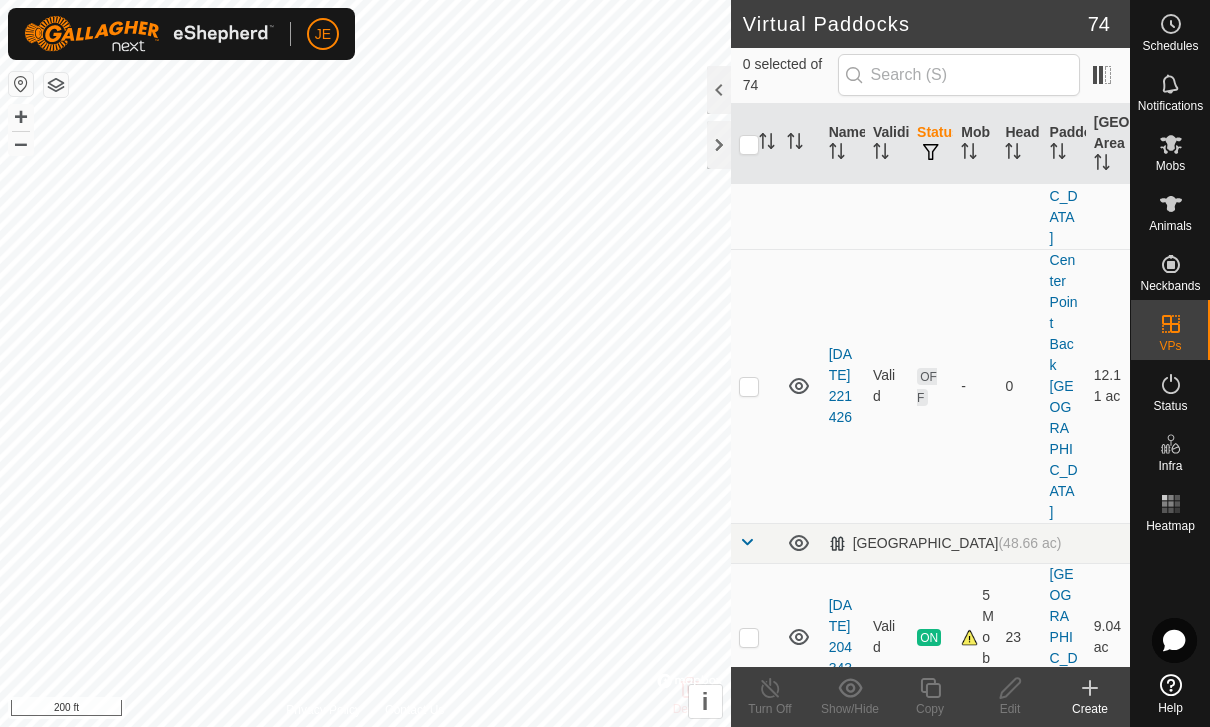 click at bounding box center [755, 1229] 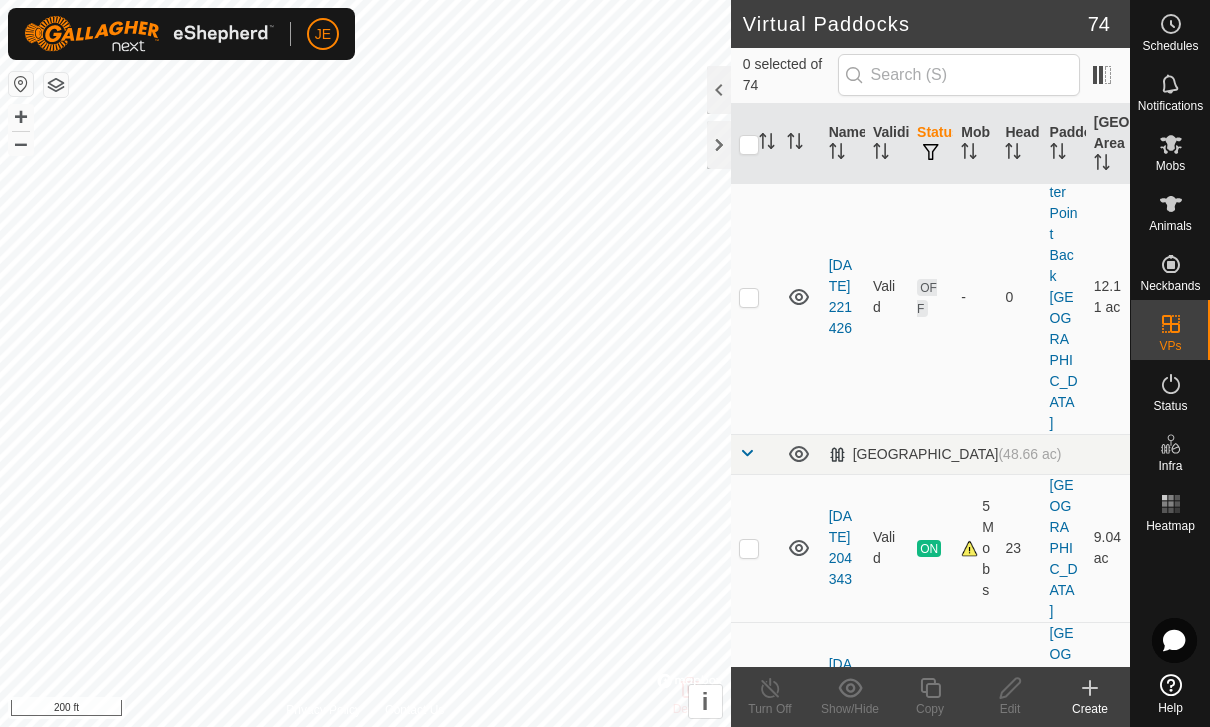 scroll, scrollTop: 9125, scrollLeft: 0, axis: vertical 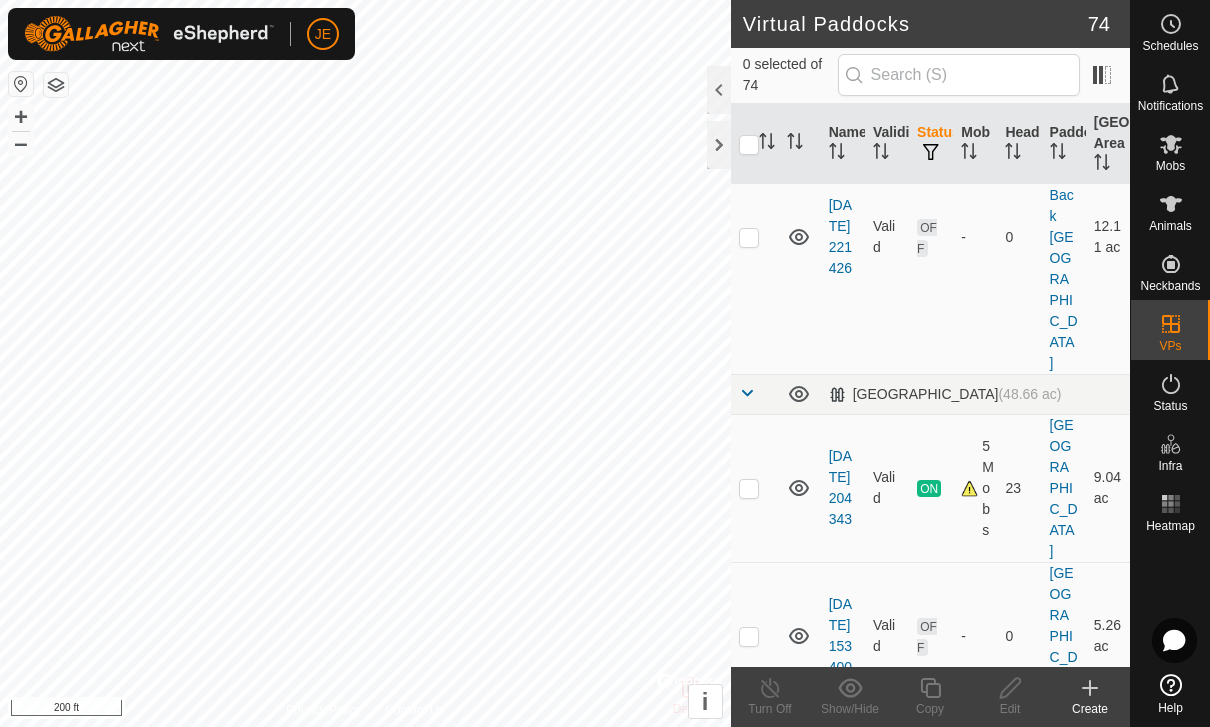 click at bounding box center [749, 1229] 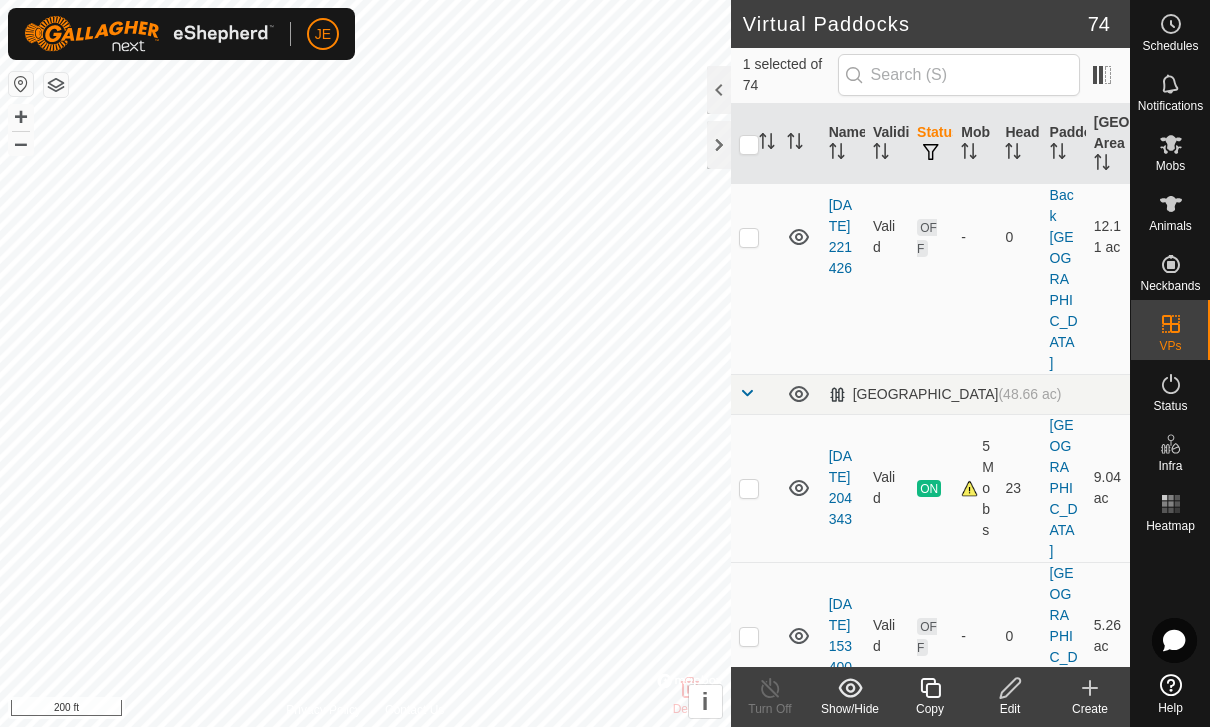 click on "Edit" 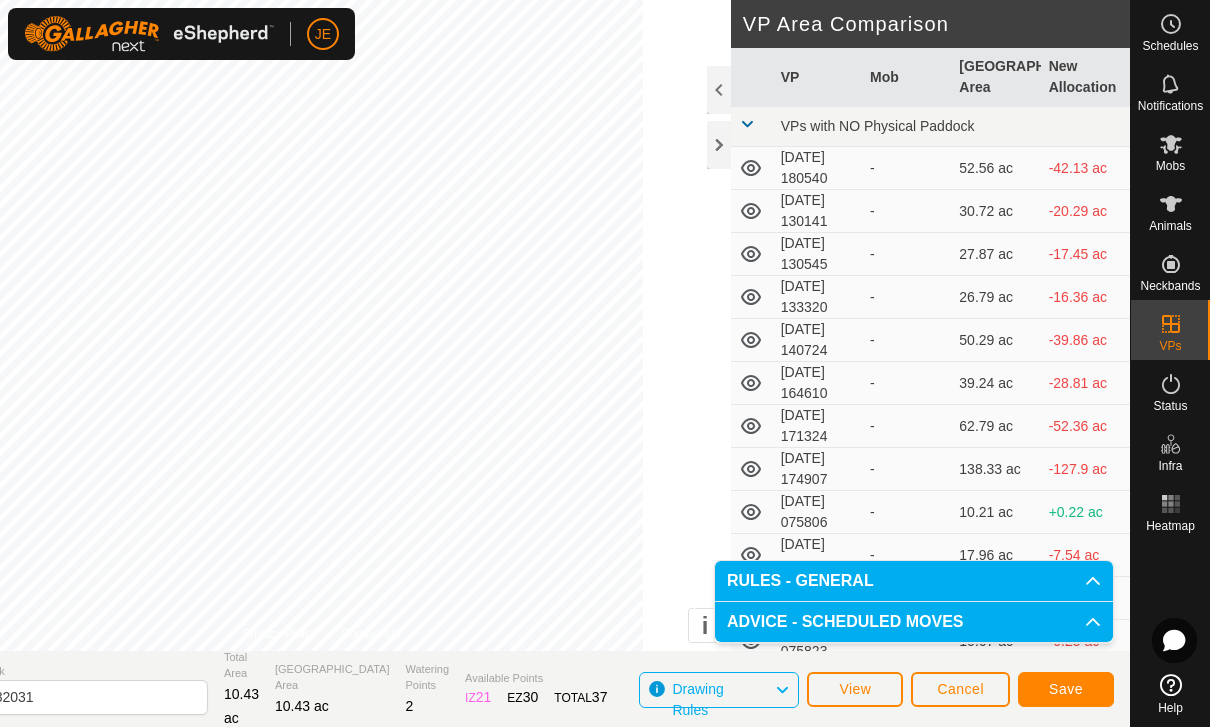 click on "Save" 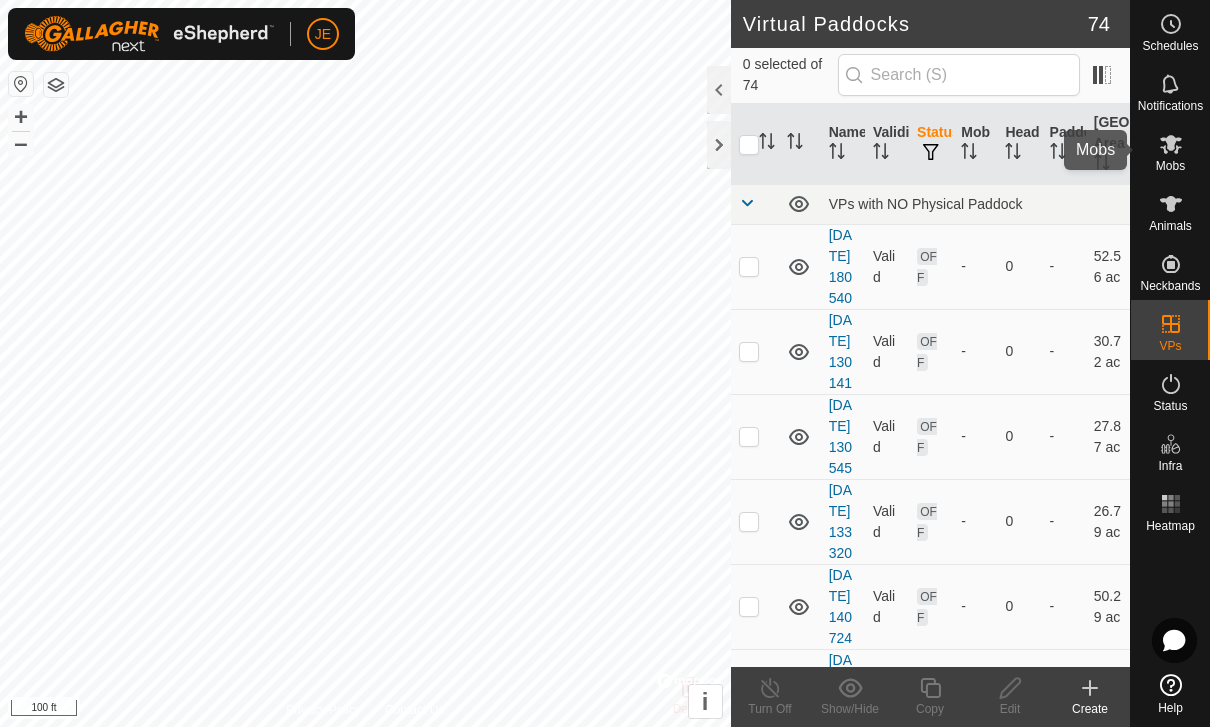 click 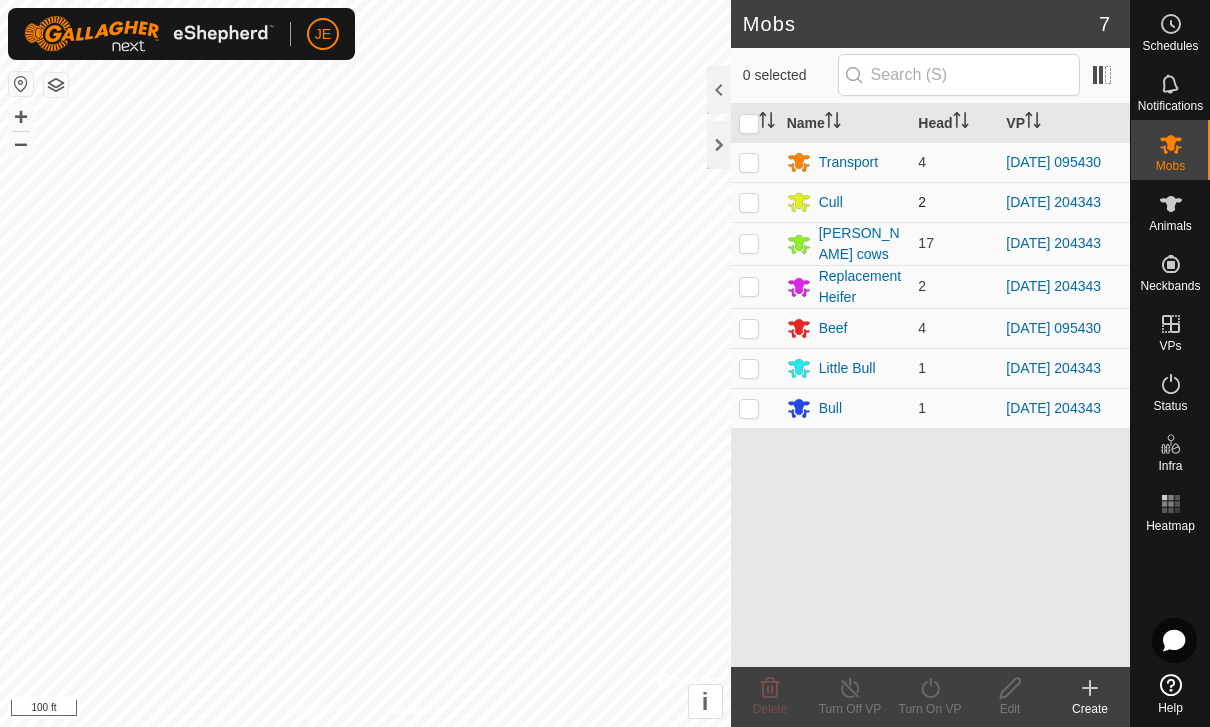 click at bounding box center (749, 202) 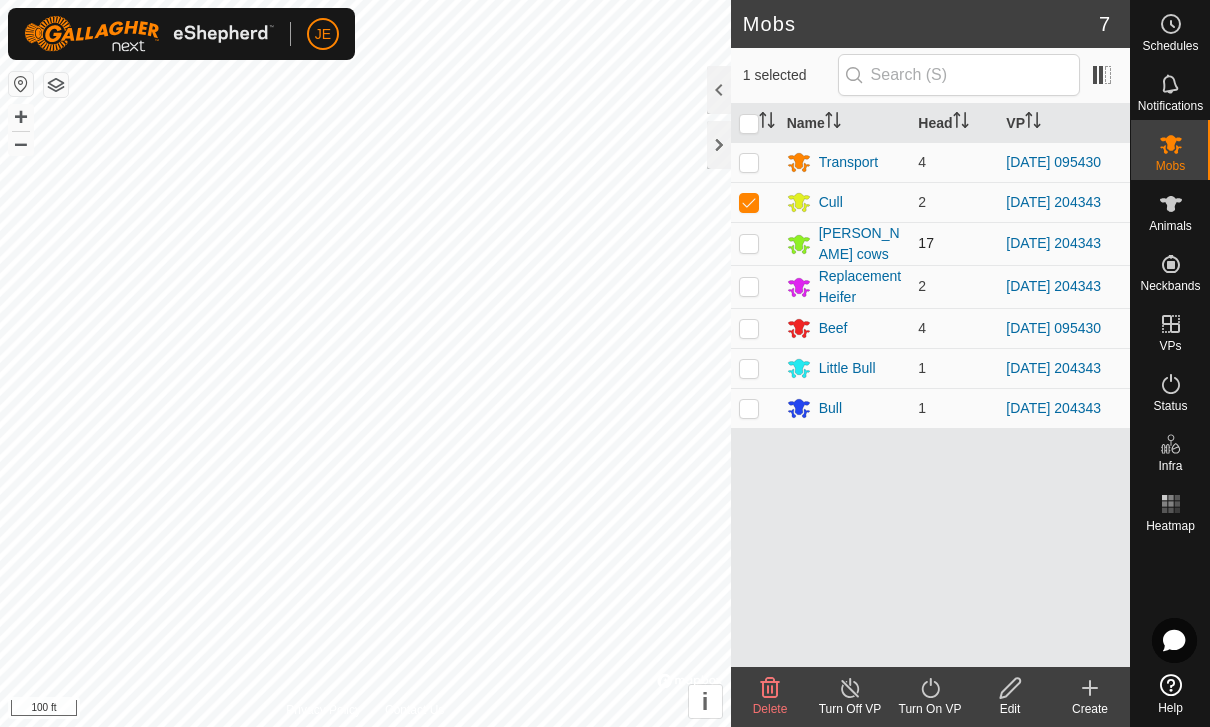 click at bounding box center (749, 243) 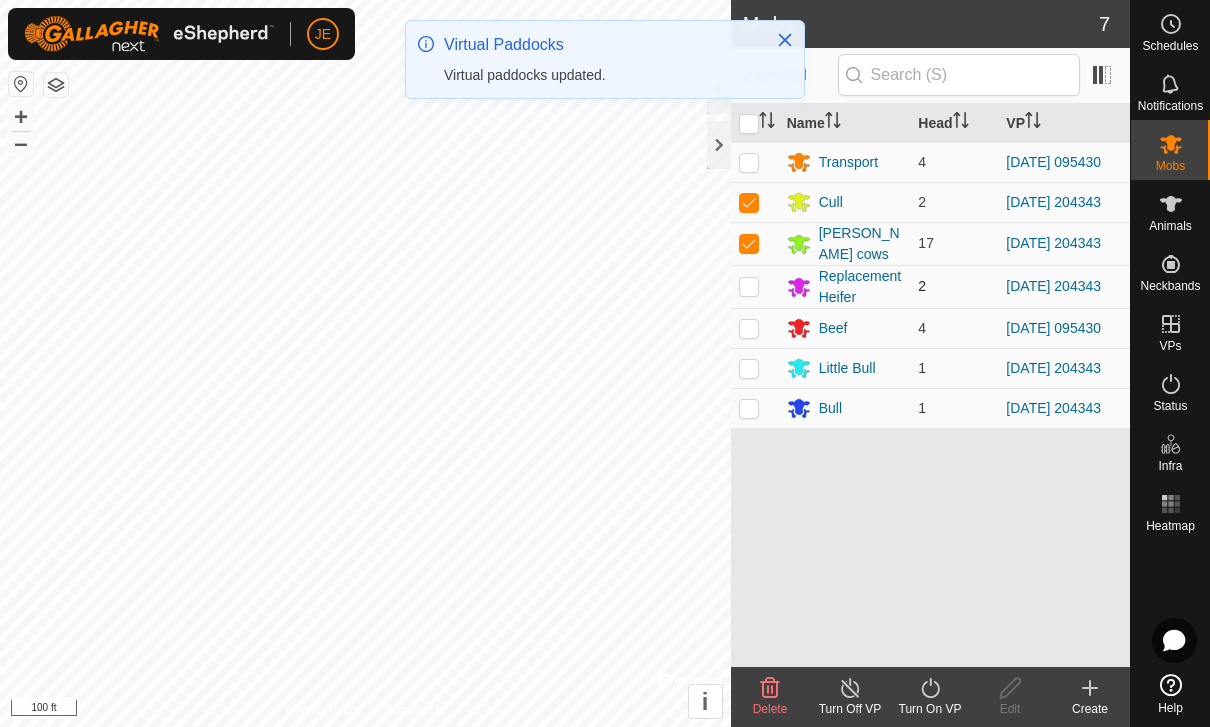 click at bounding box center [749, 286] 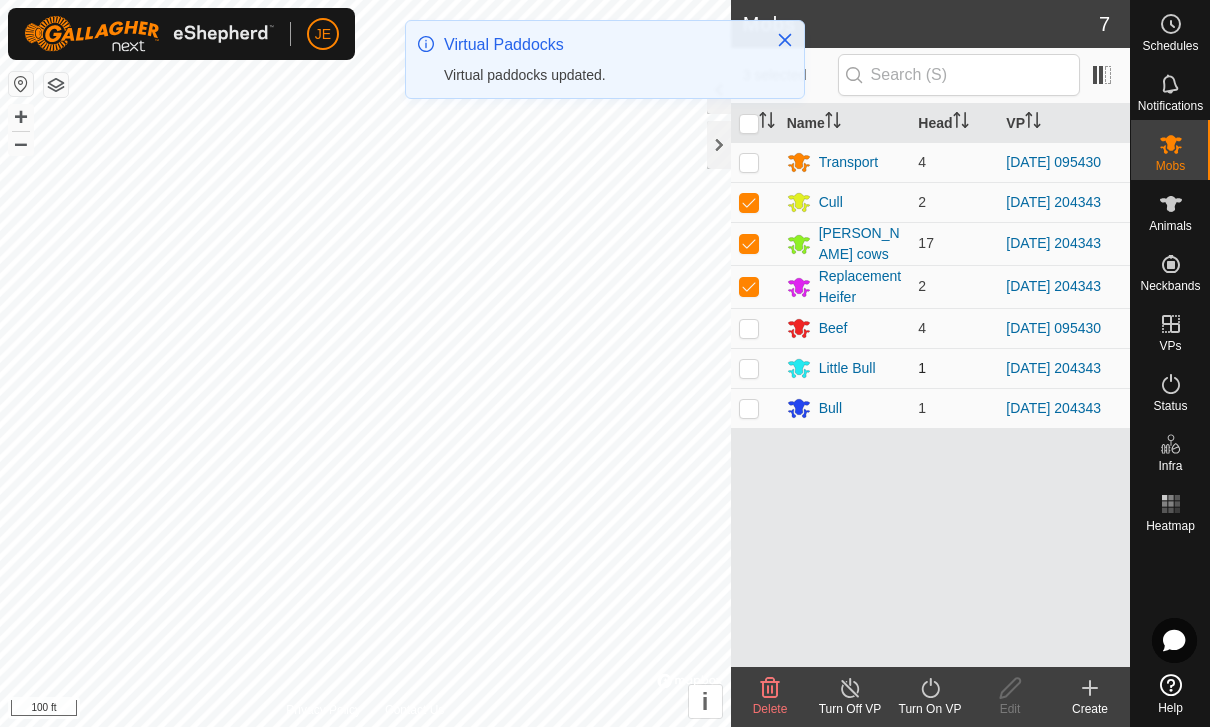 click at bounding box center [749, 368] 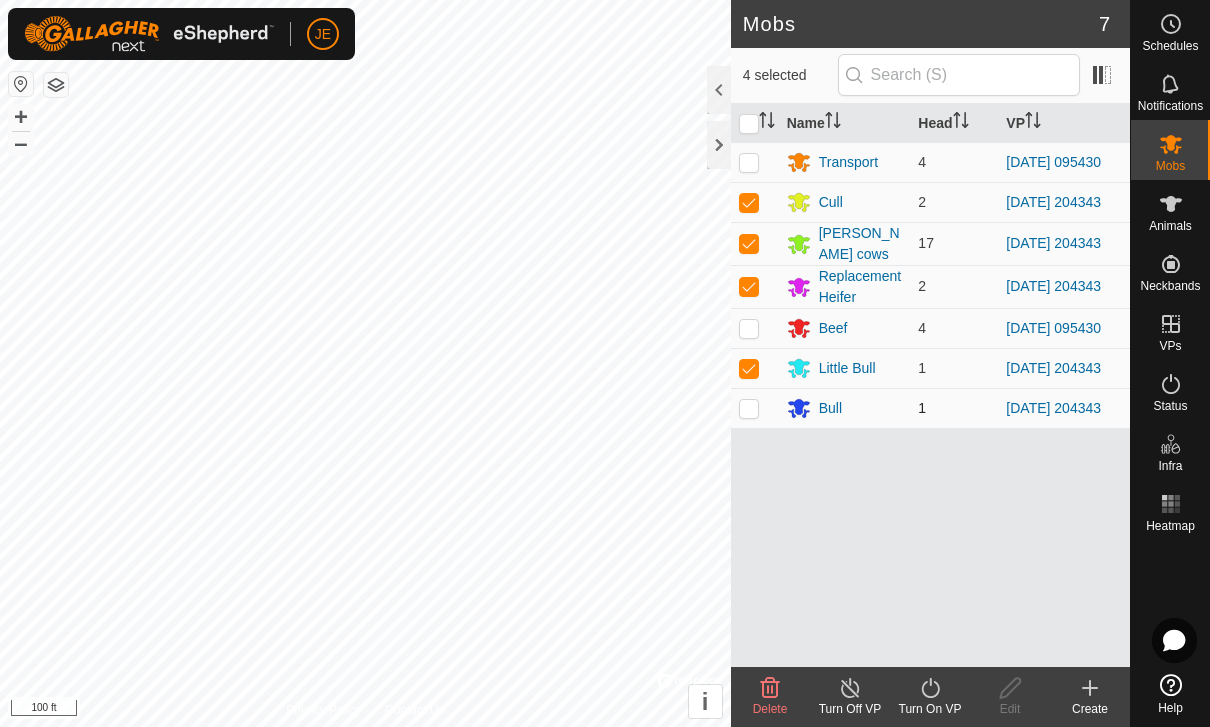 click at bounding box center (755, 408) 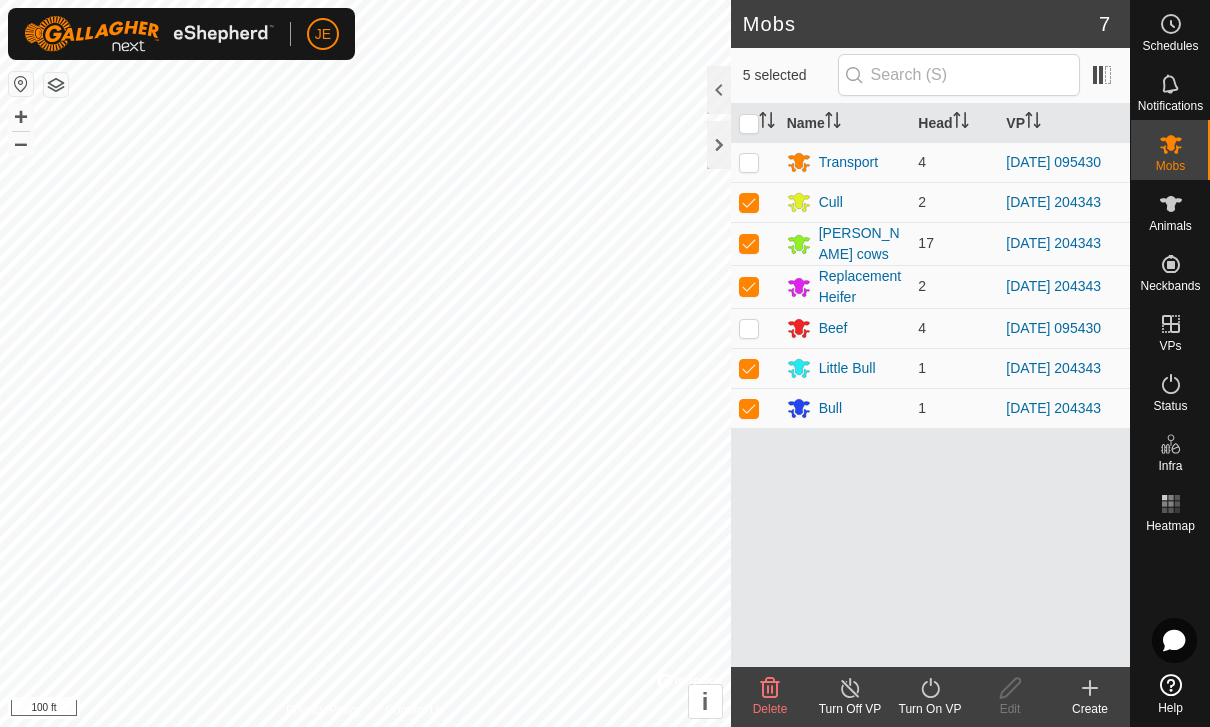 click 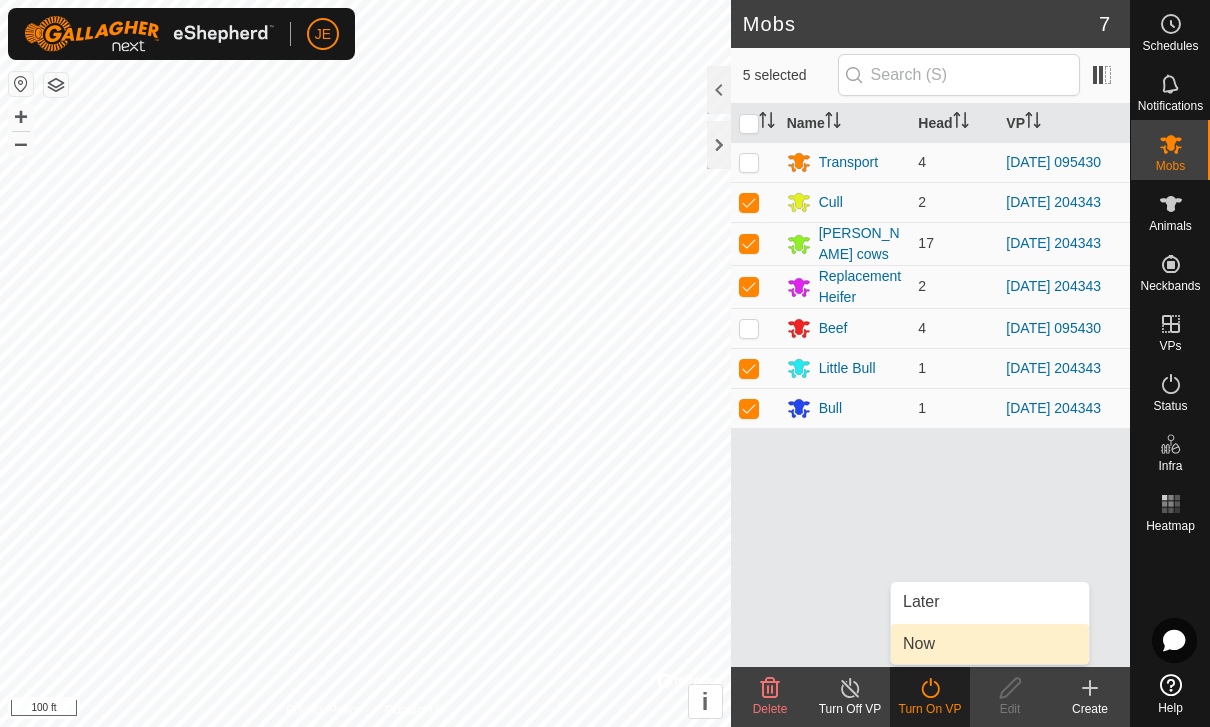 click on "Now" at bounding box center [919, 644] 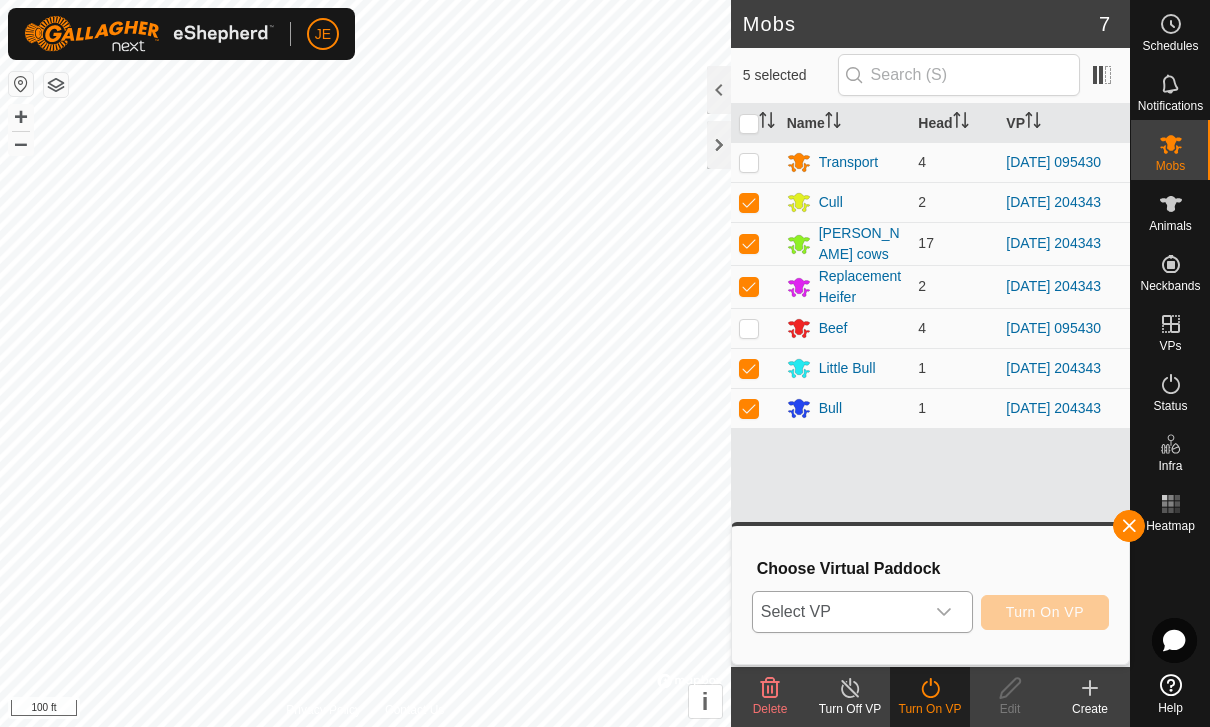 click on "Select VP" at bounding box center [838, 612] 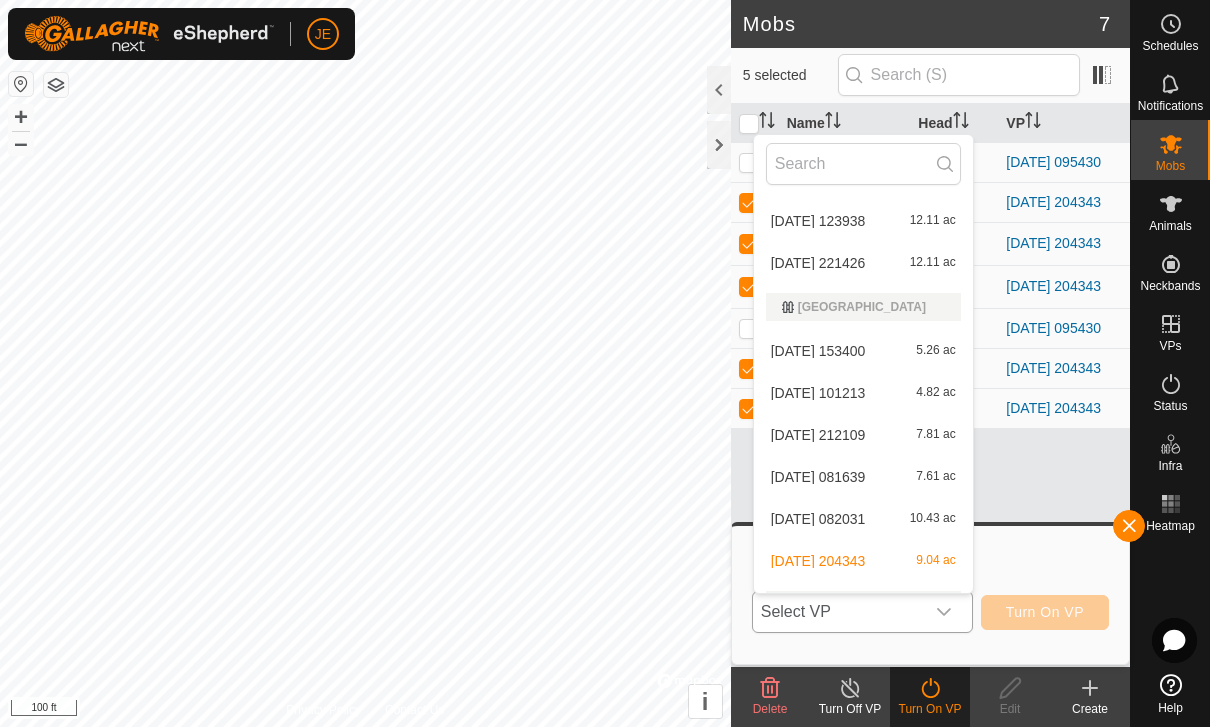 scroll, scrollTop: 2603, scrollLeft: 0, axis: vertical 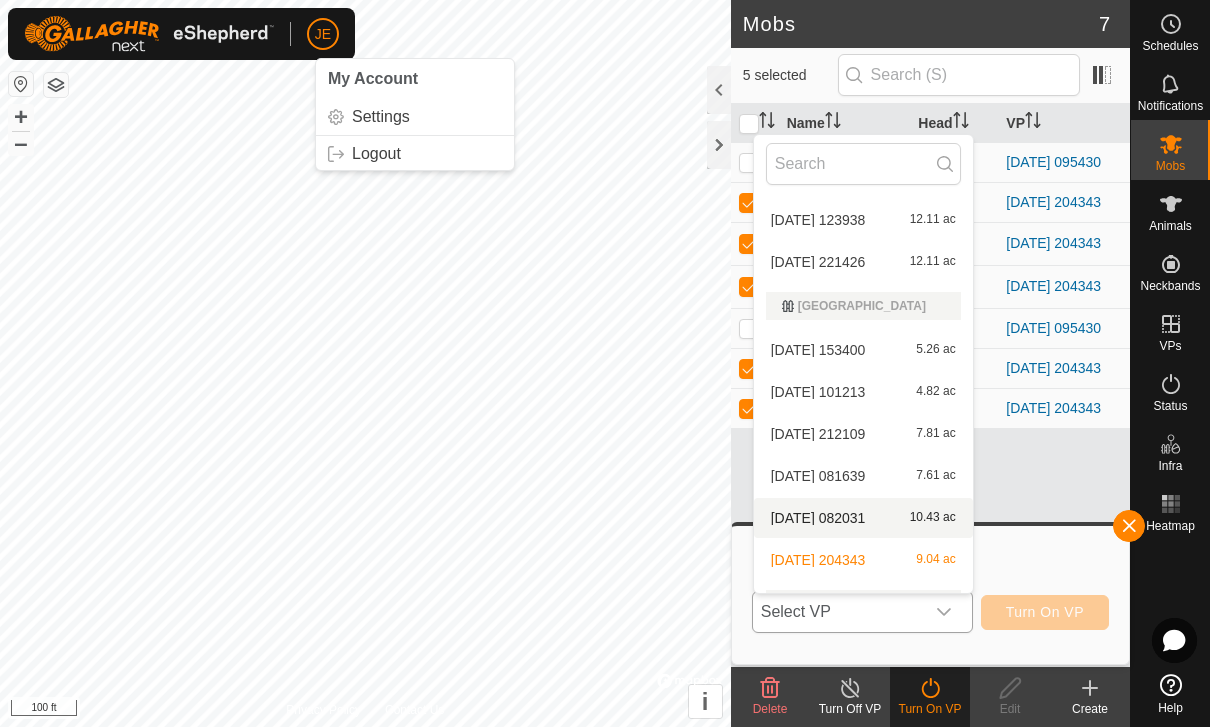 click on "[DATE] 082031  10.43 ac" at bounding box center (863, 518) 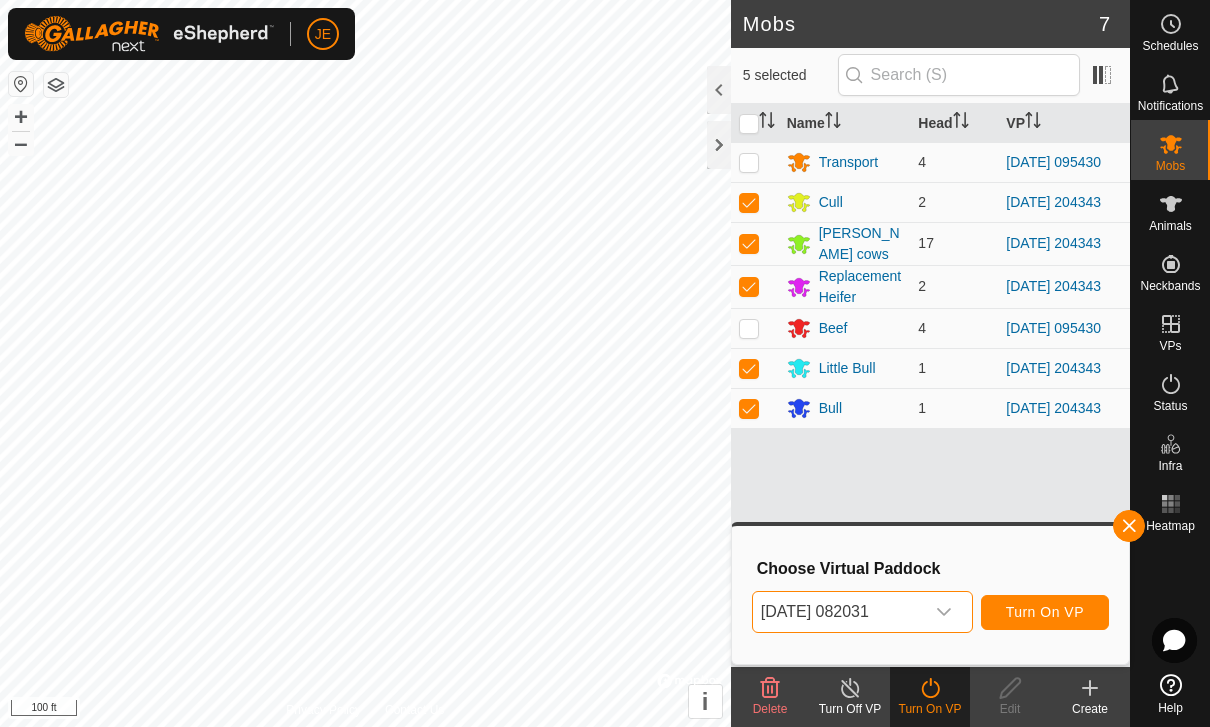 click on "Turn On VP" at bounding box center [1045, 612] 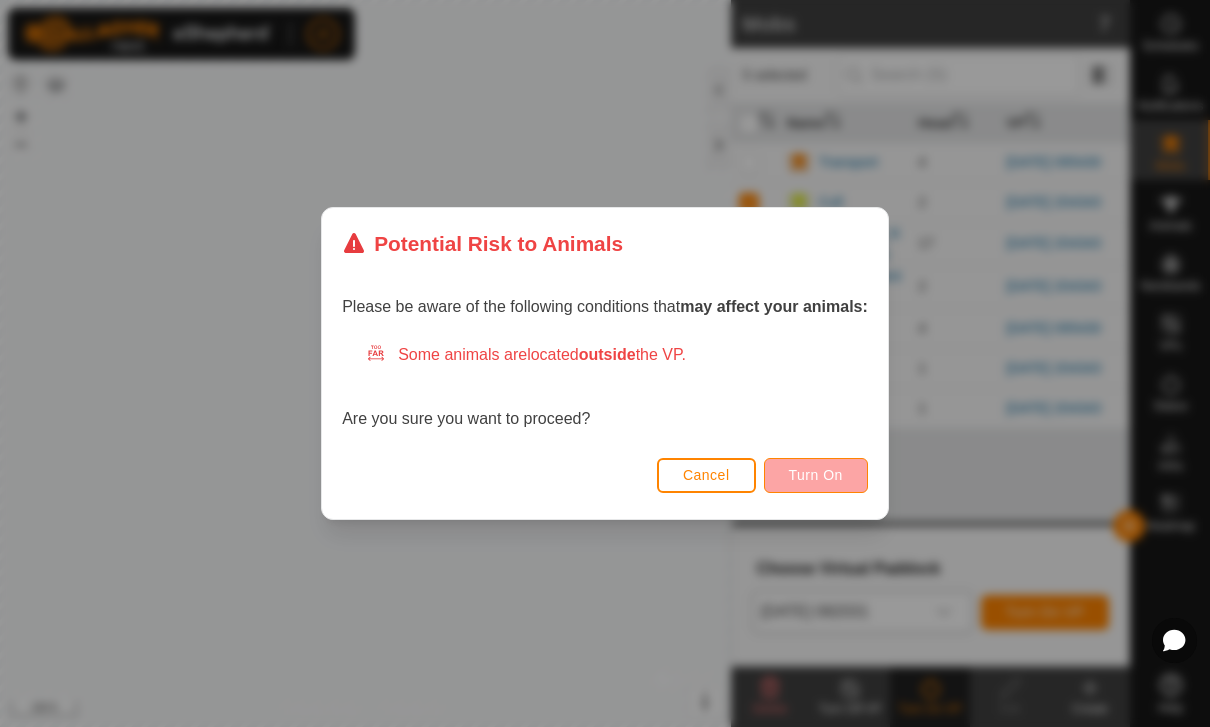 click on "Turn On" at bounding box center [816, 475] 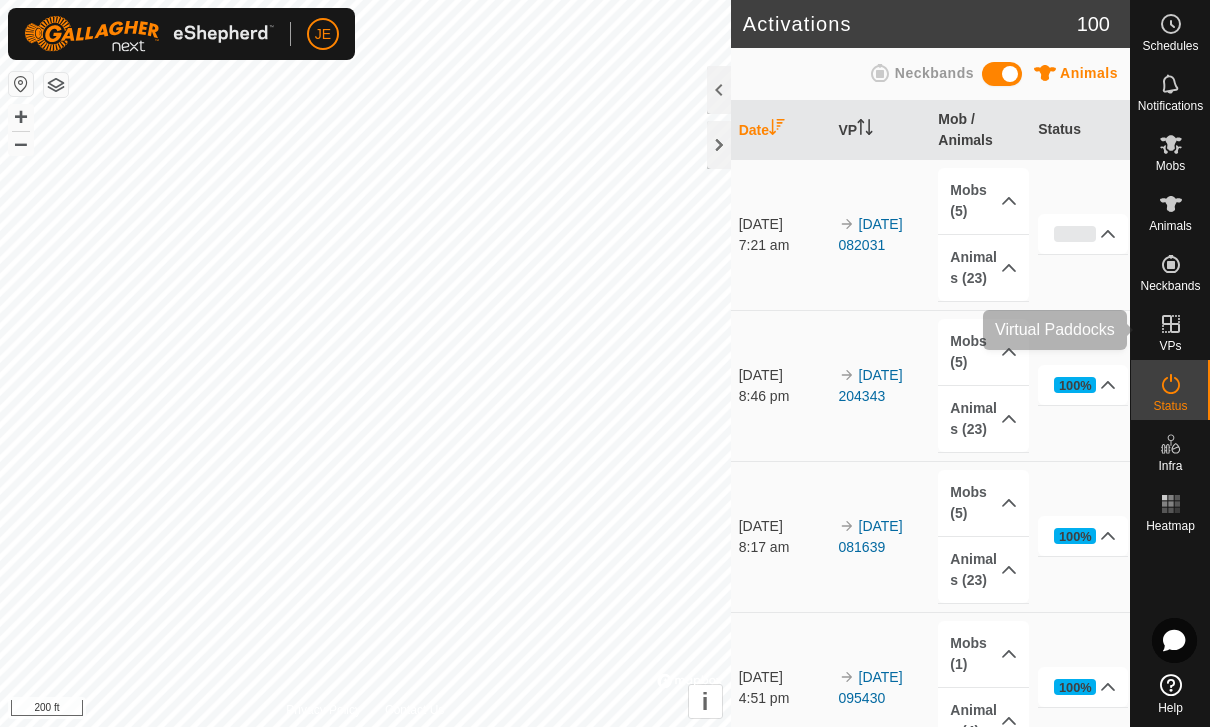 click 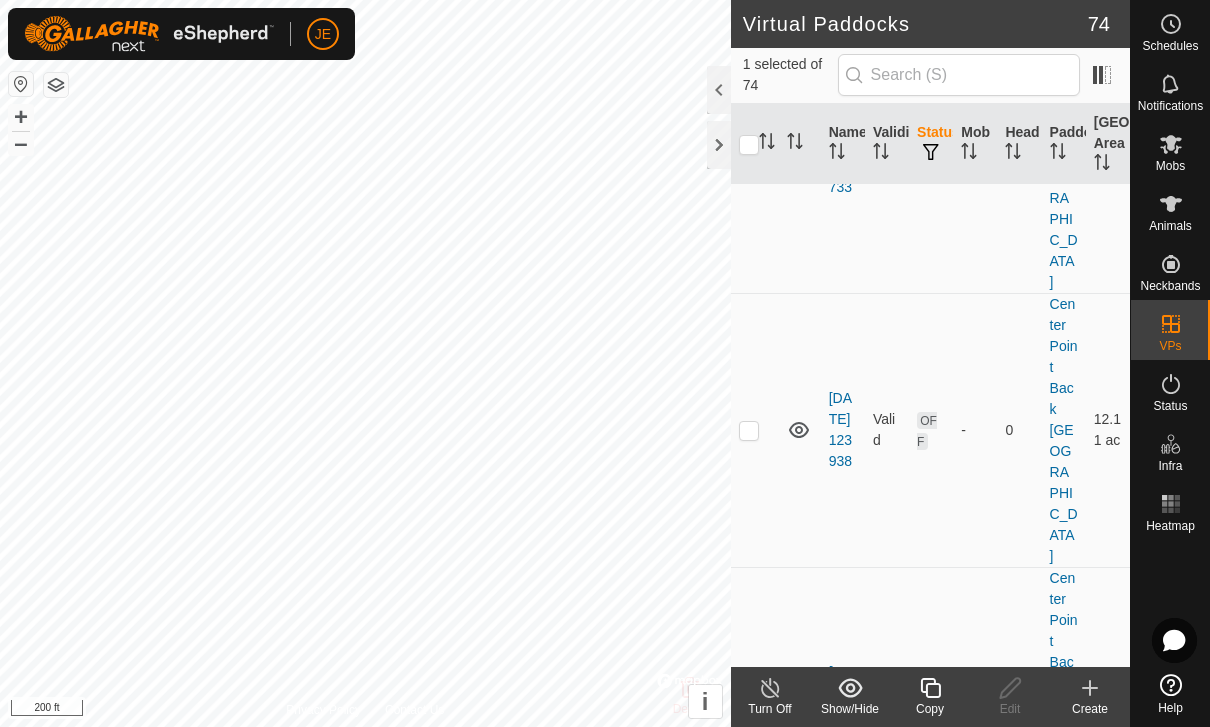 scroll, scrollTop: 8656, scrollLeft: 0, axis: vertical 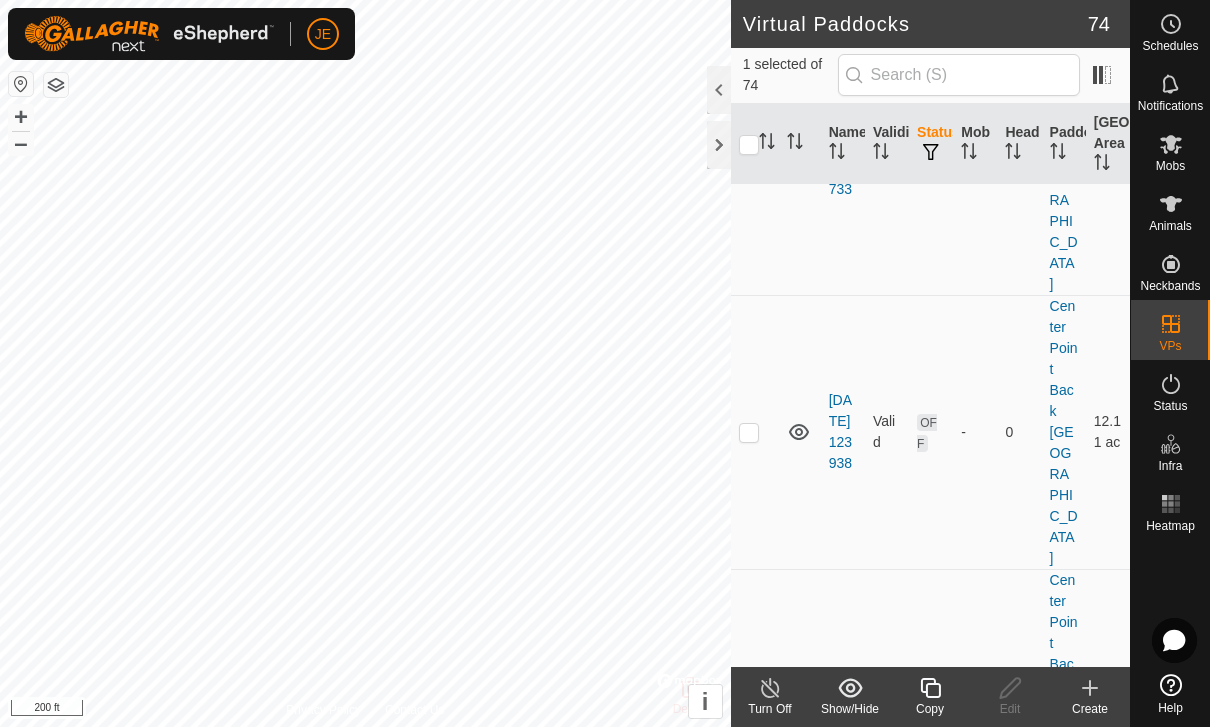 click at bounding box center (749, 1106) 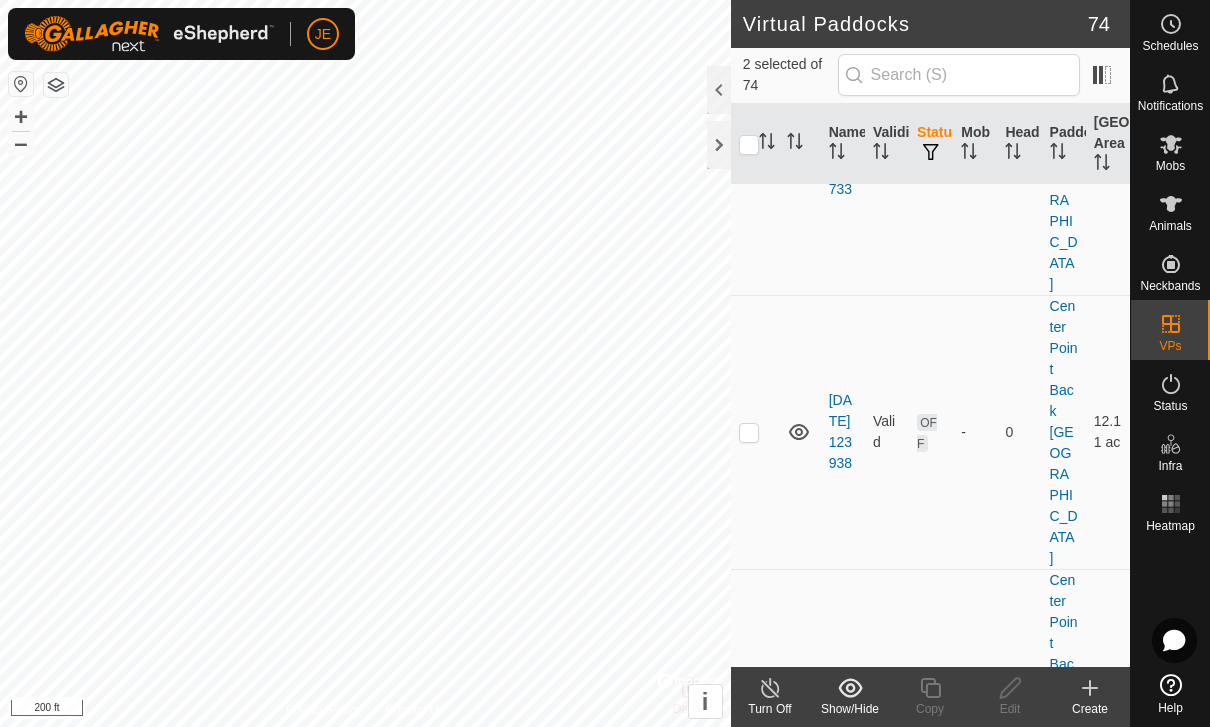 click at bounding box center [749, 958] 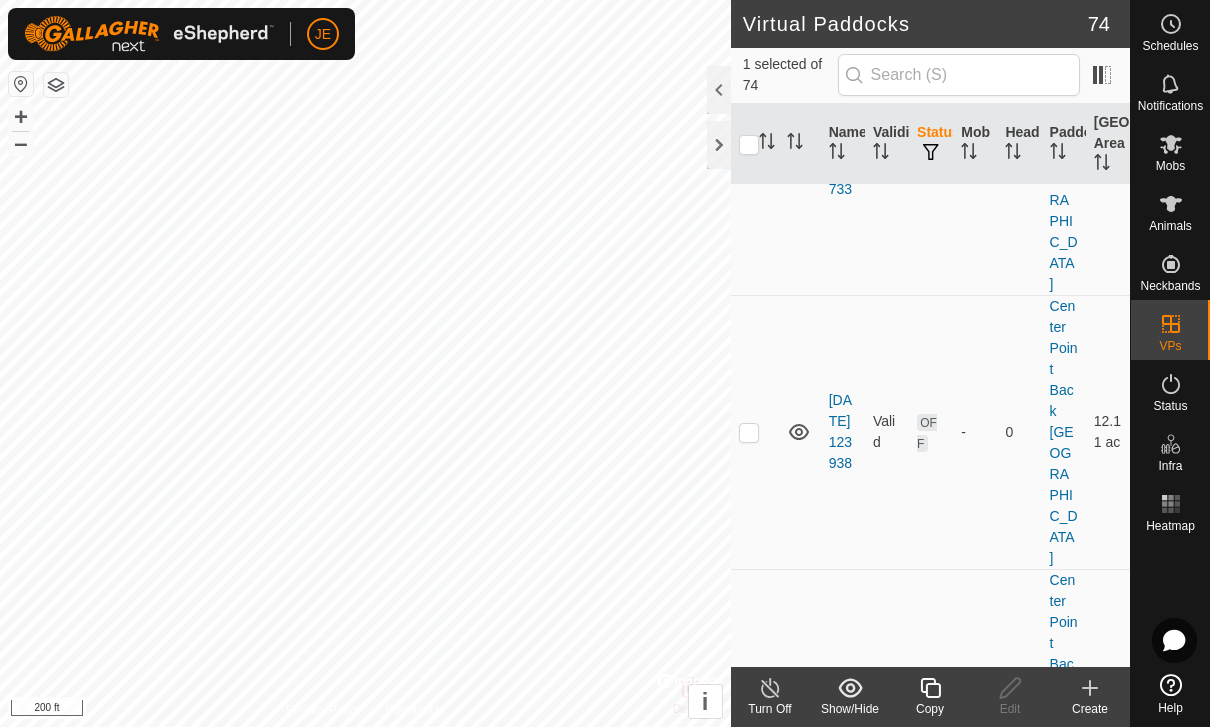 click at bounding box center [749, 1106] 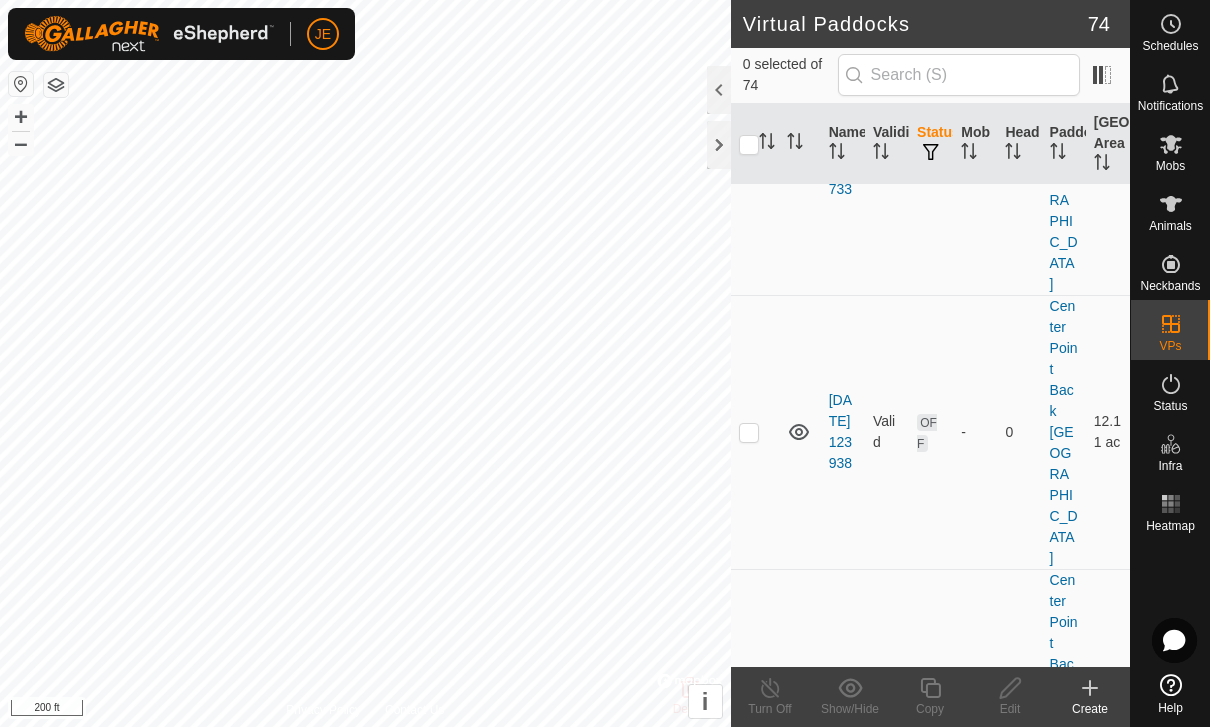 click at bounding box center (749, 958) 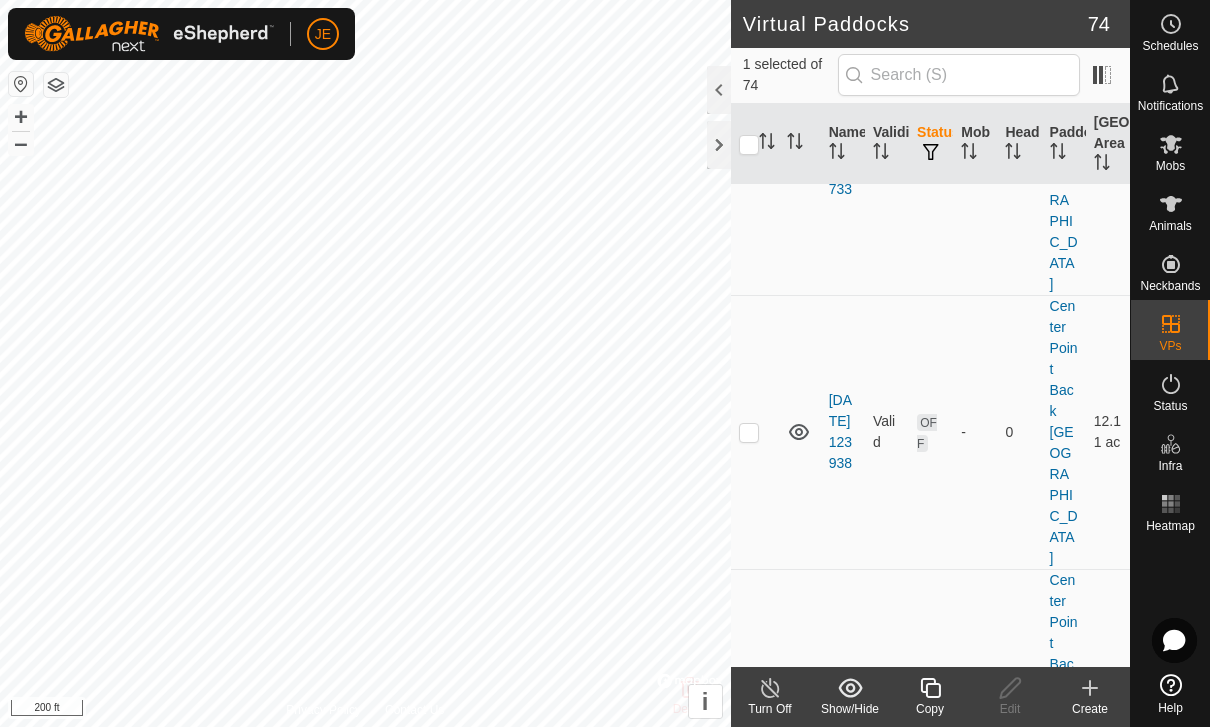 click 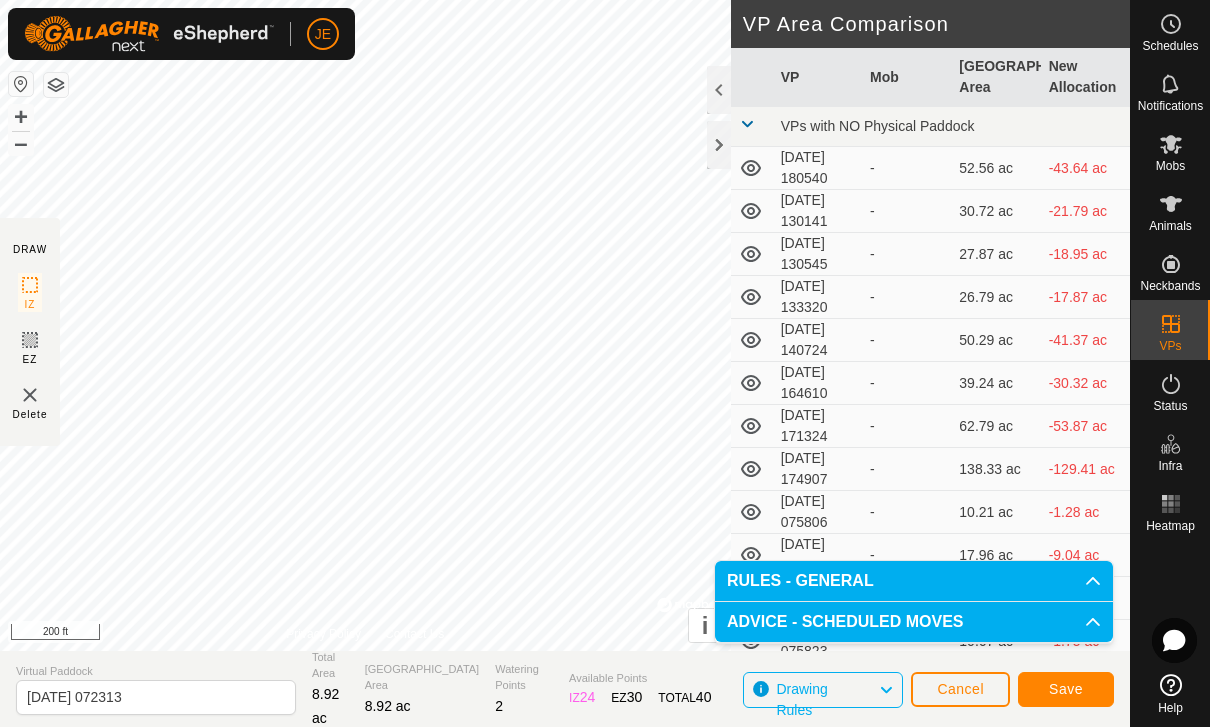 click on "Save" 